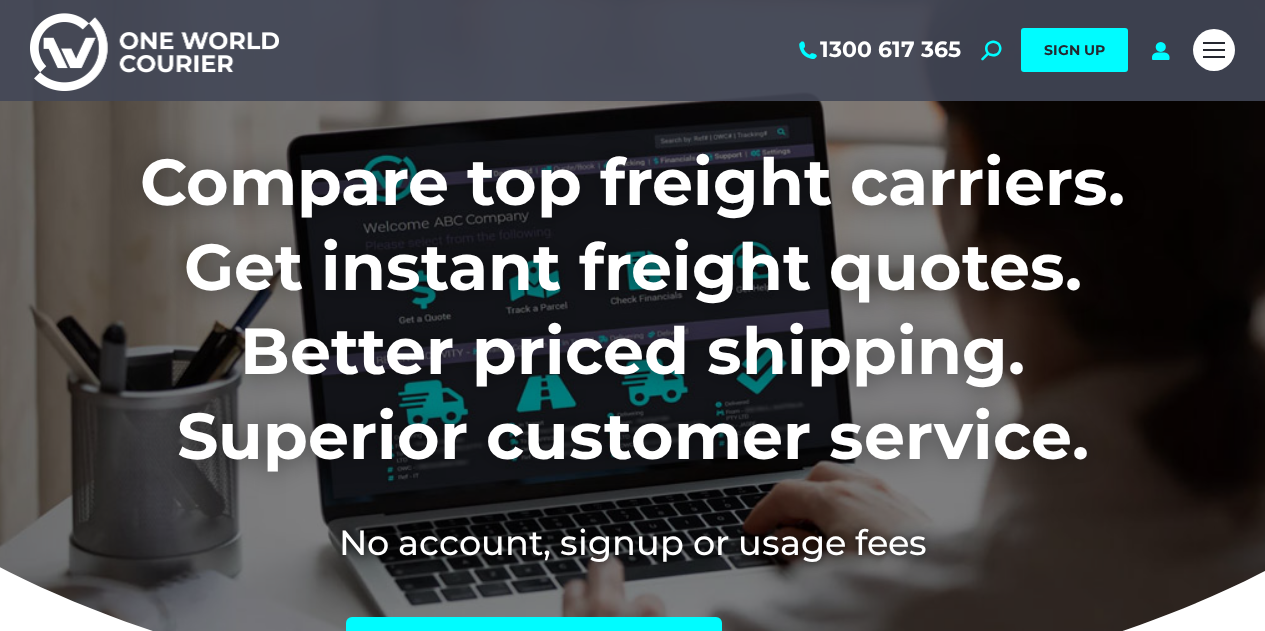 scroll, scrollTop: 0, scrollLeft: 0, axis: both 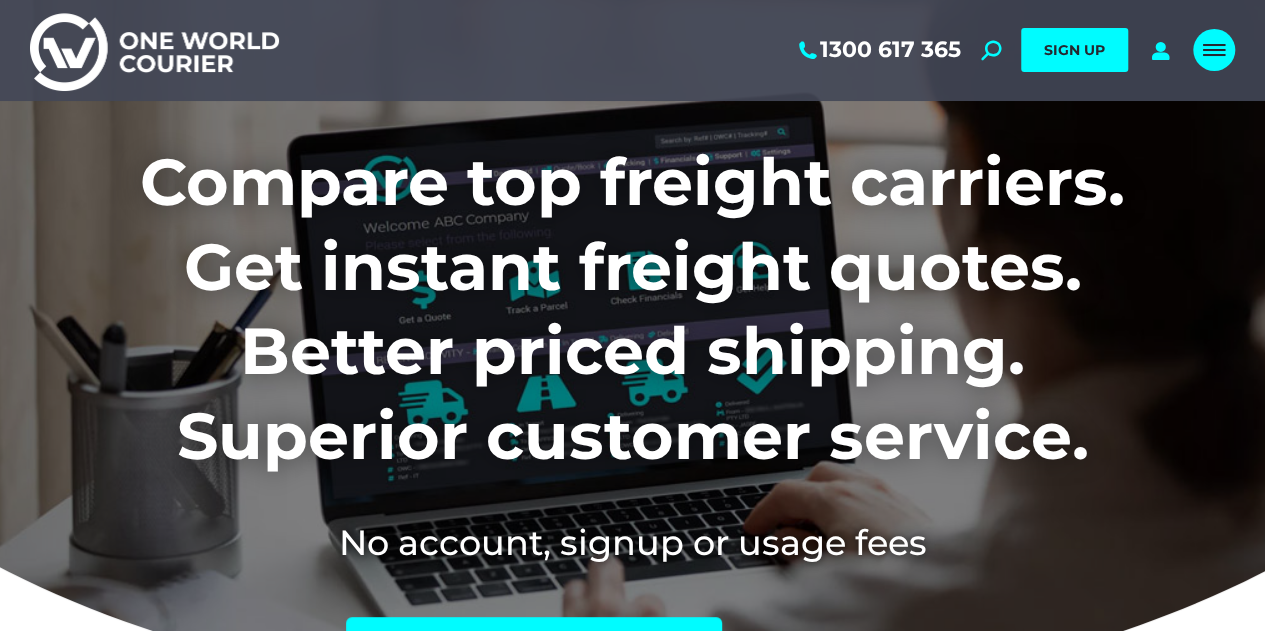 click at bounding box center (1214, 50) 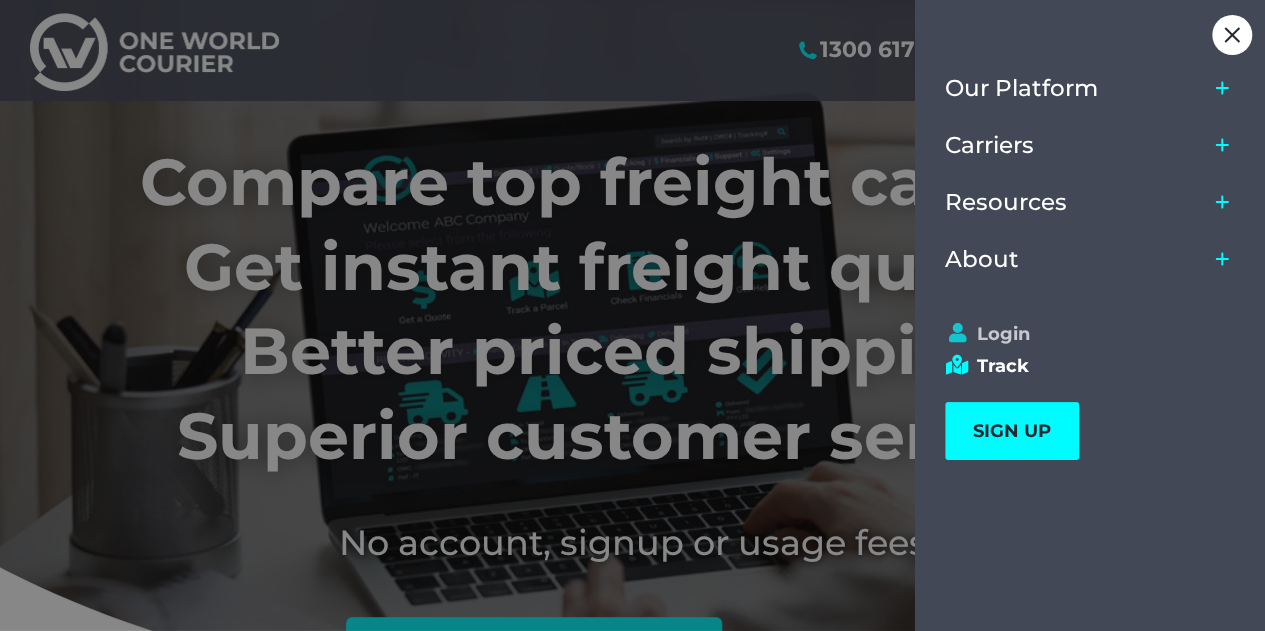 click on "Login" at bounding box center [1081, 334] 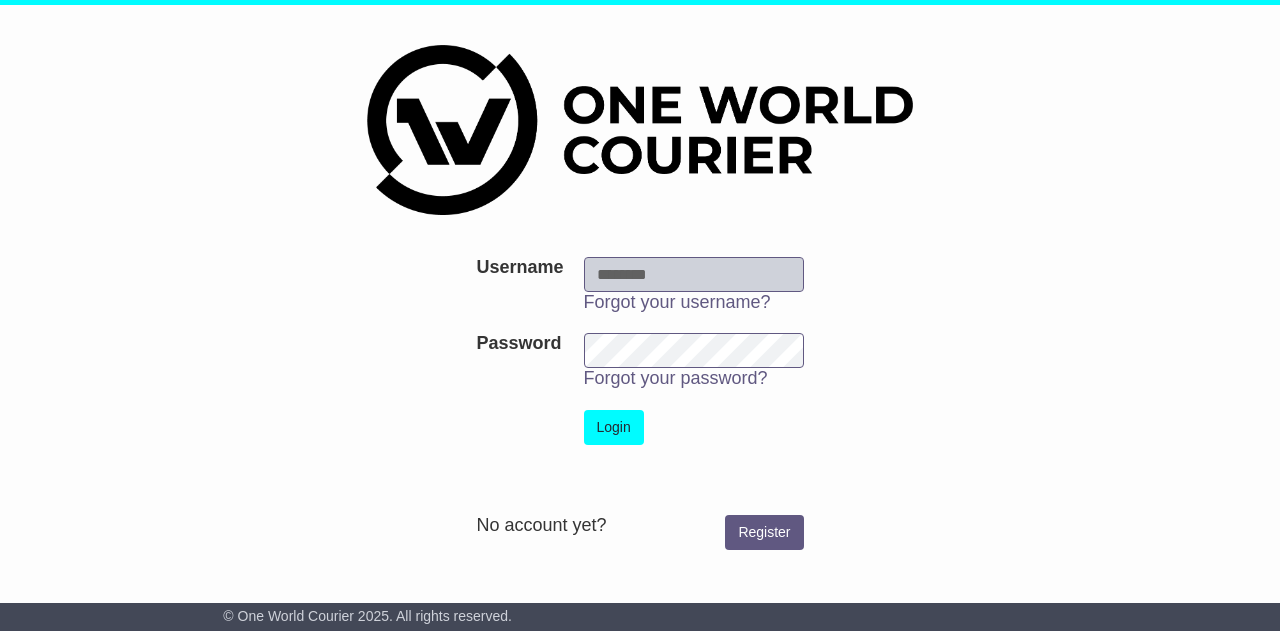scroll, scrollTop: 0, scrollLeft: 0, axis: both 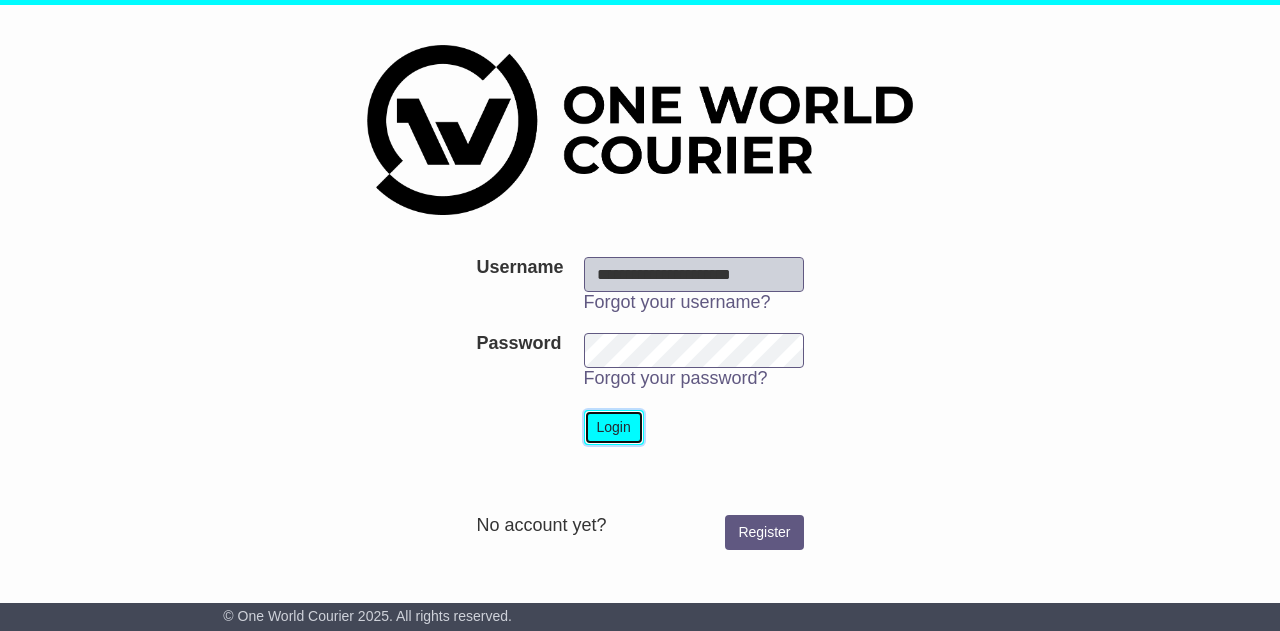 click on "Login" at bounding box center [614, 427] 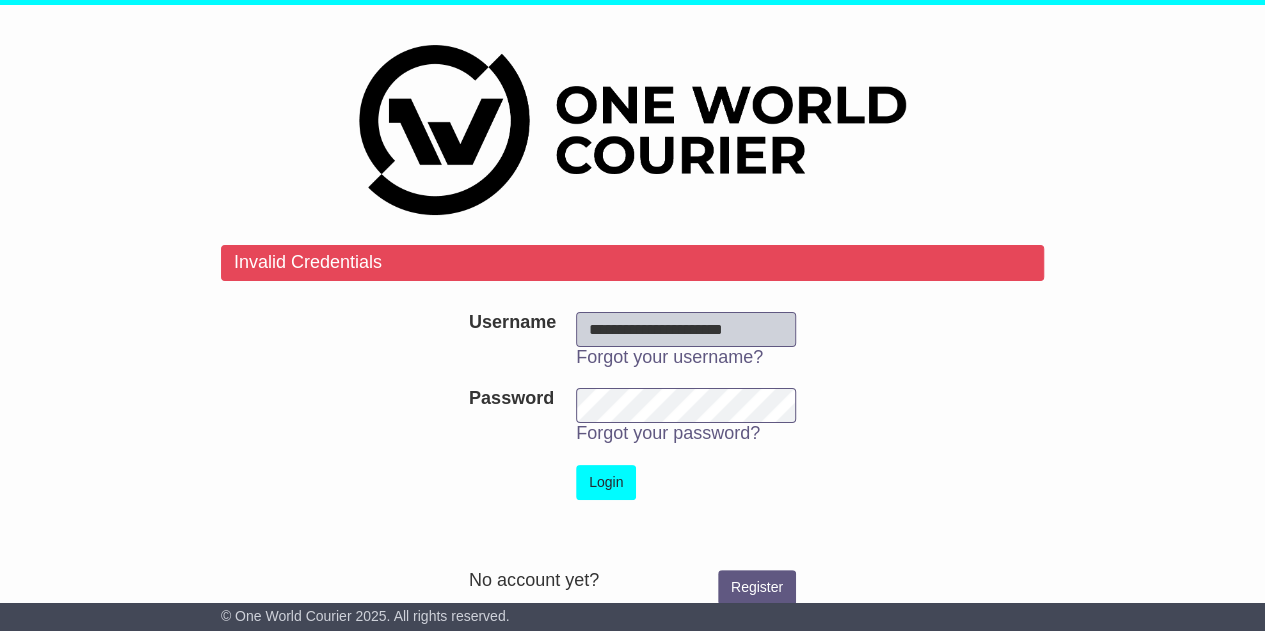 click on "**********" at bounding box center (632, 430) 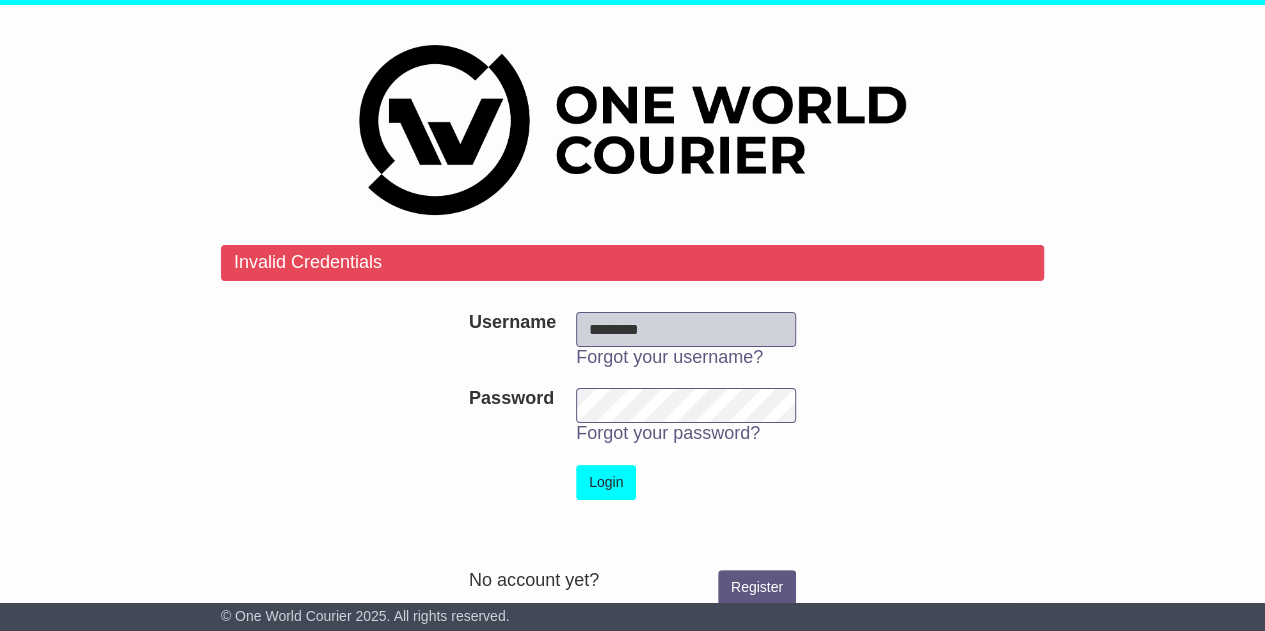 type on "********" 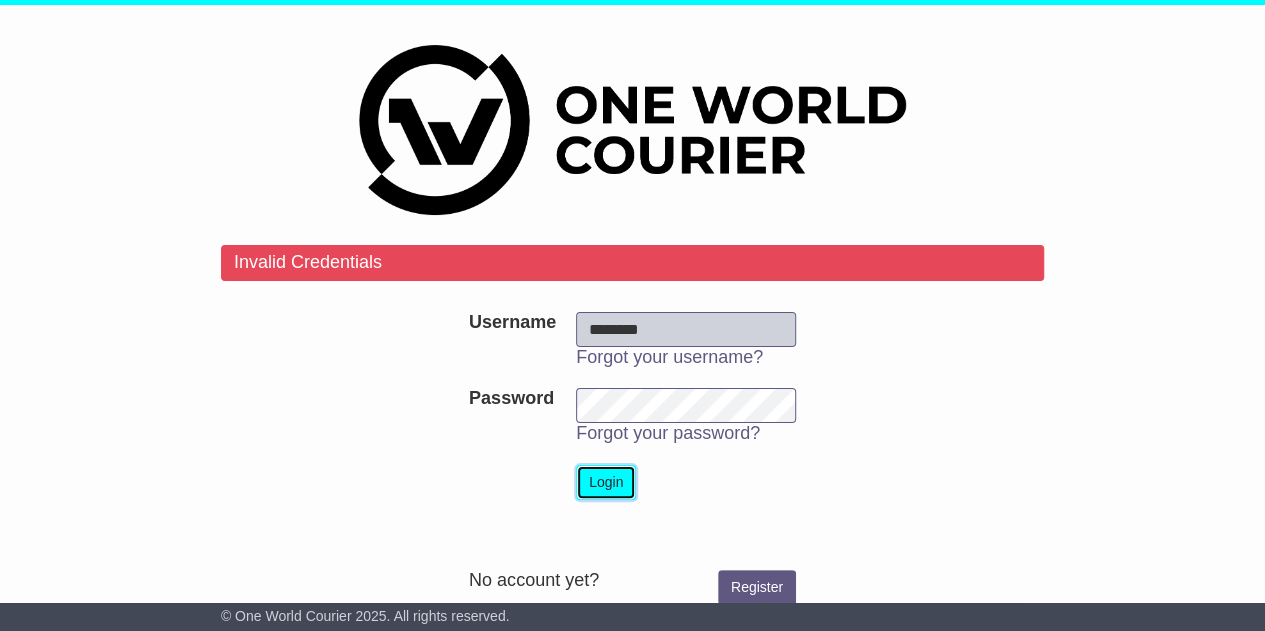 click on "Login" at bounding box center [606, 482] 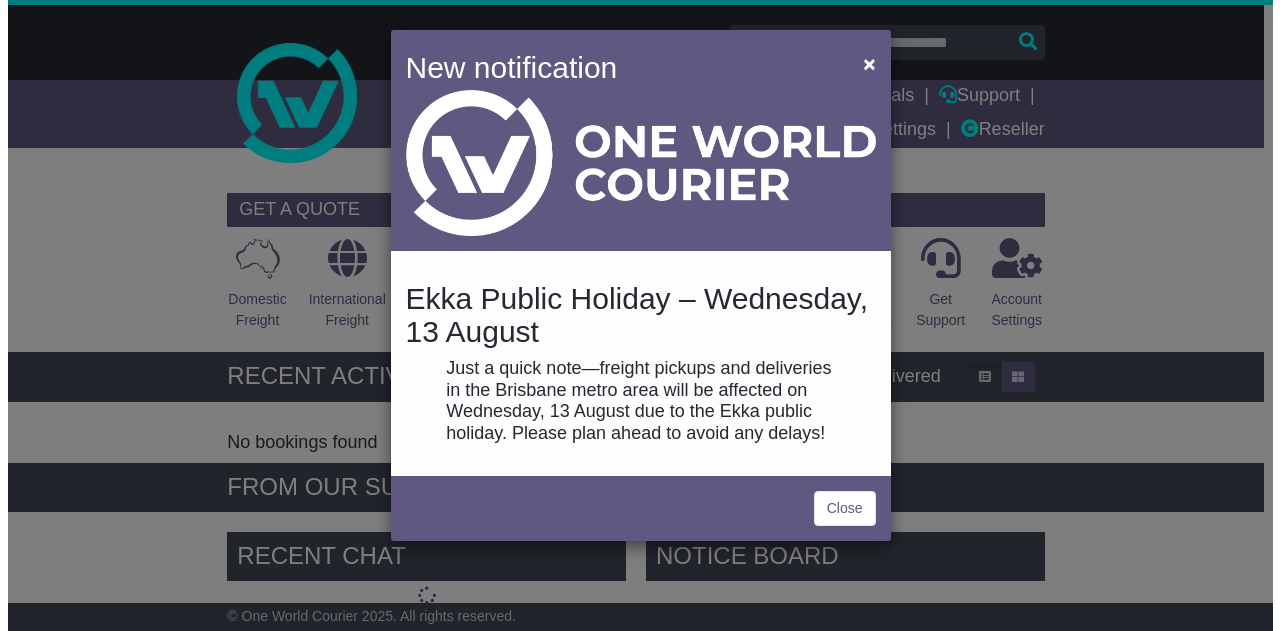 scroll, scrollTop: 0, scrollLeft: 0, axis: both 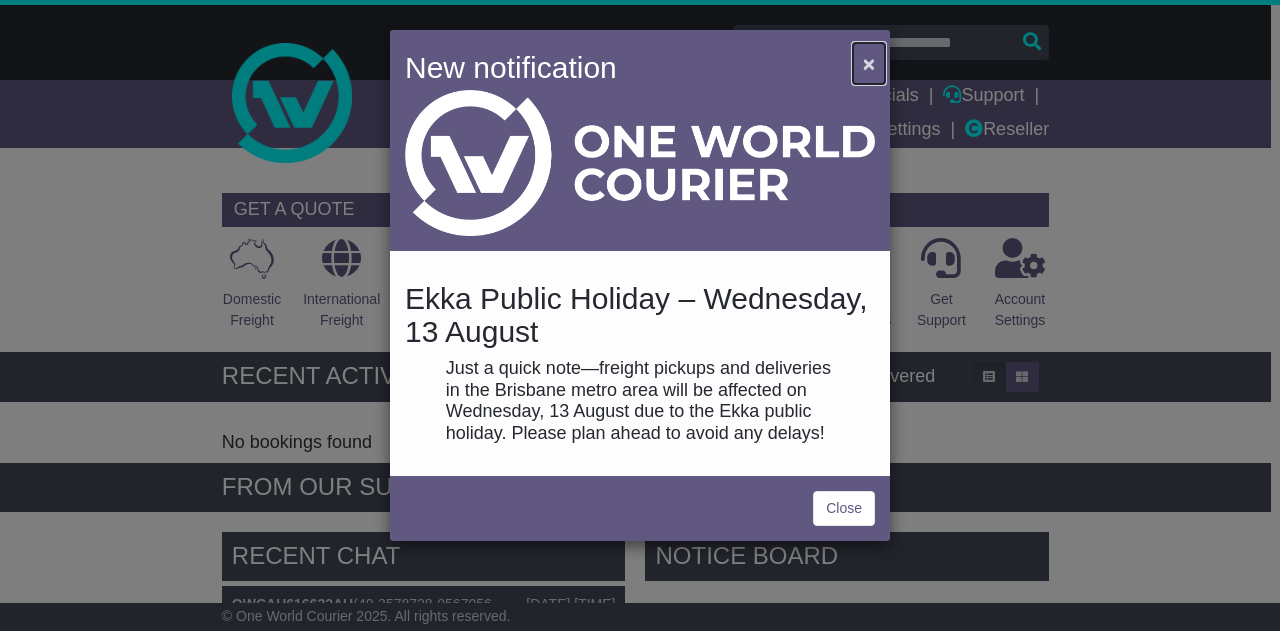 click on "×" at bounding box center [869, 63] 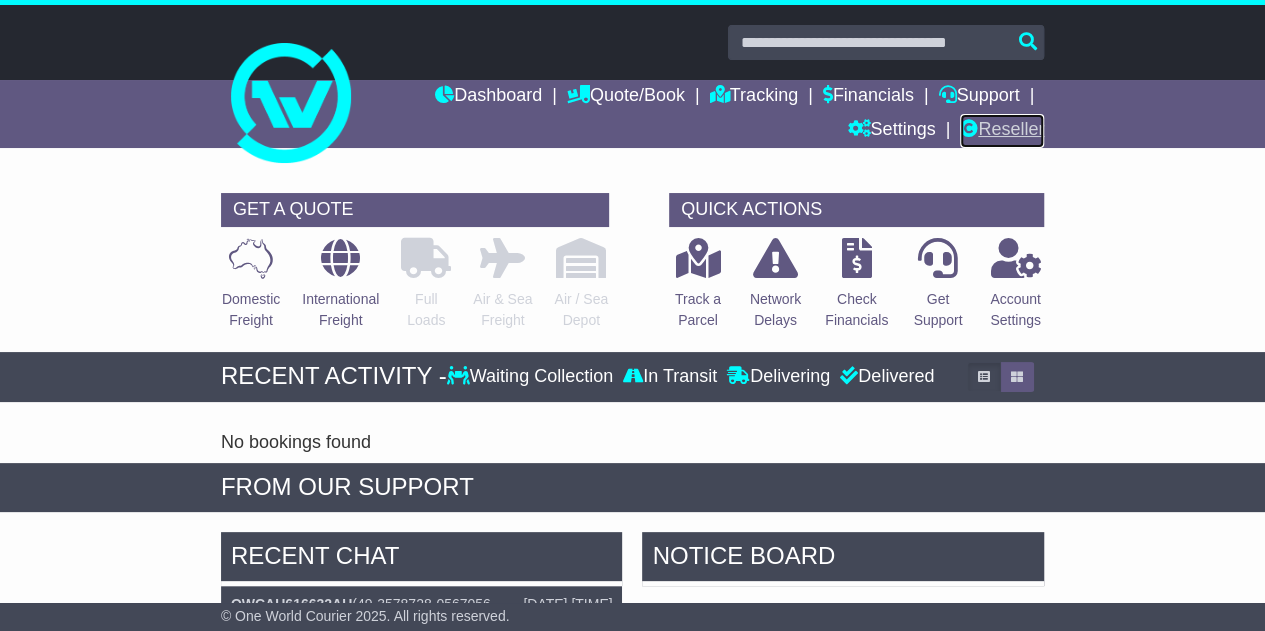 click on "Reseller" at bounding box center (1002, 131) 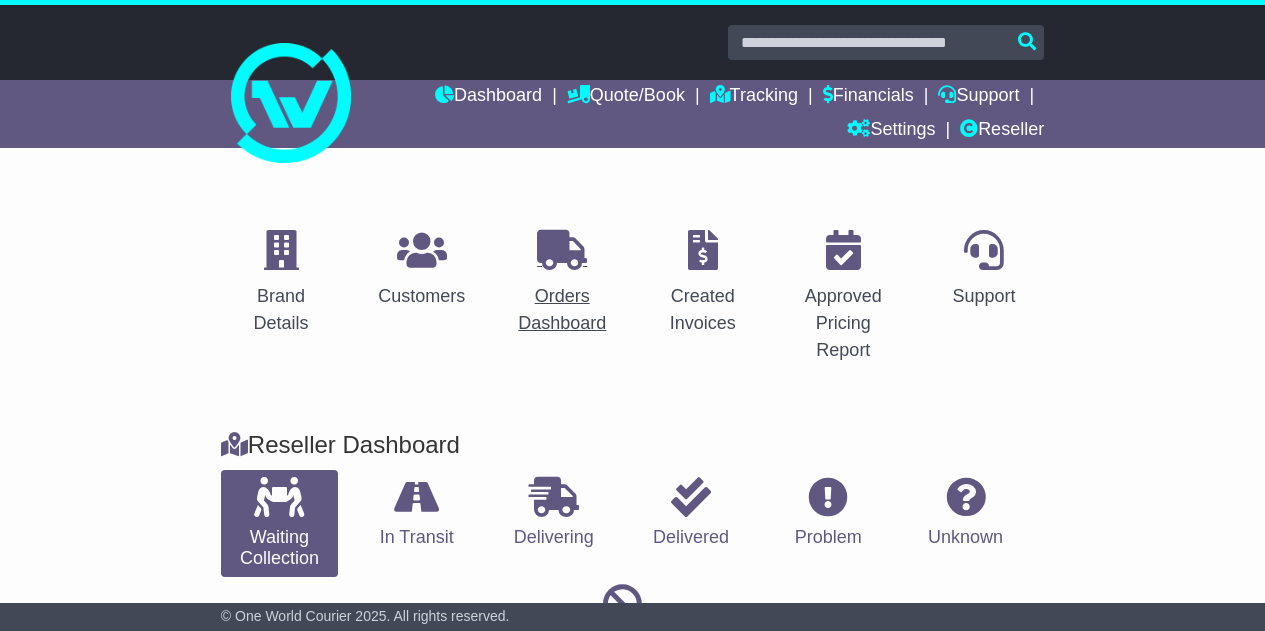scroll, scrollTop: 0, scrollLeft: 0, axis: both 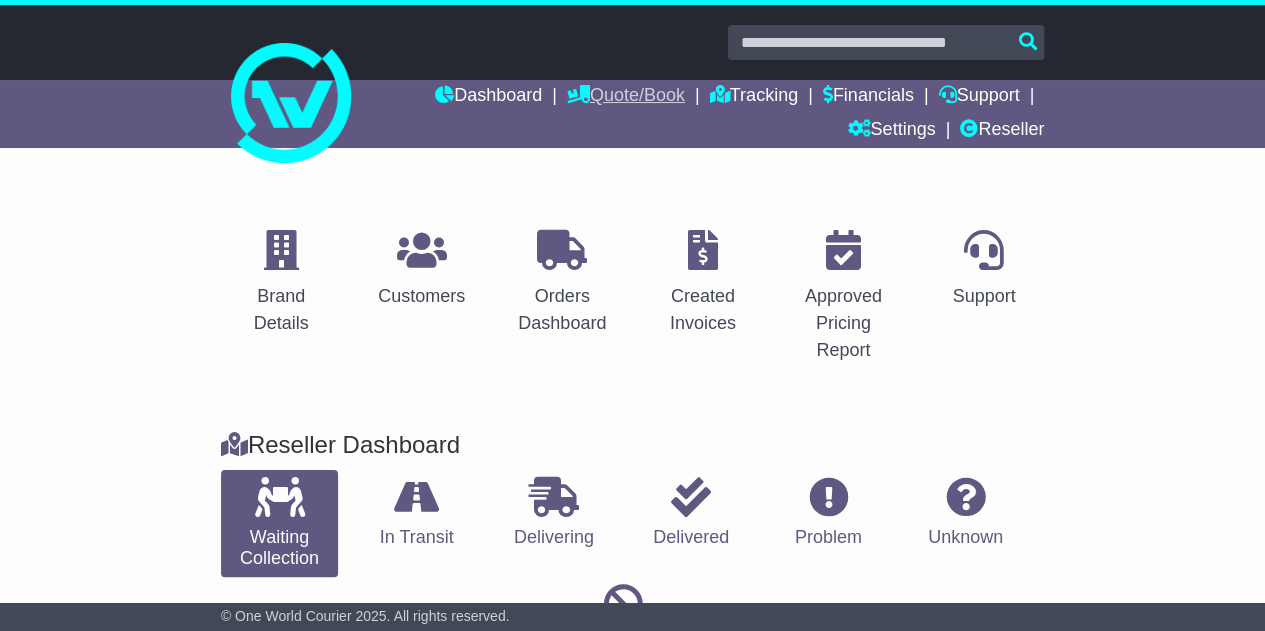 click on "Quote/Book" at bounding box center [626, 97] 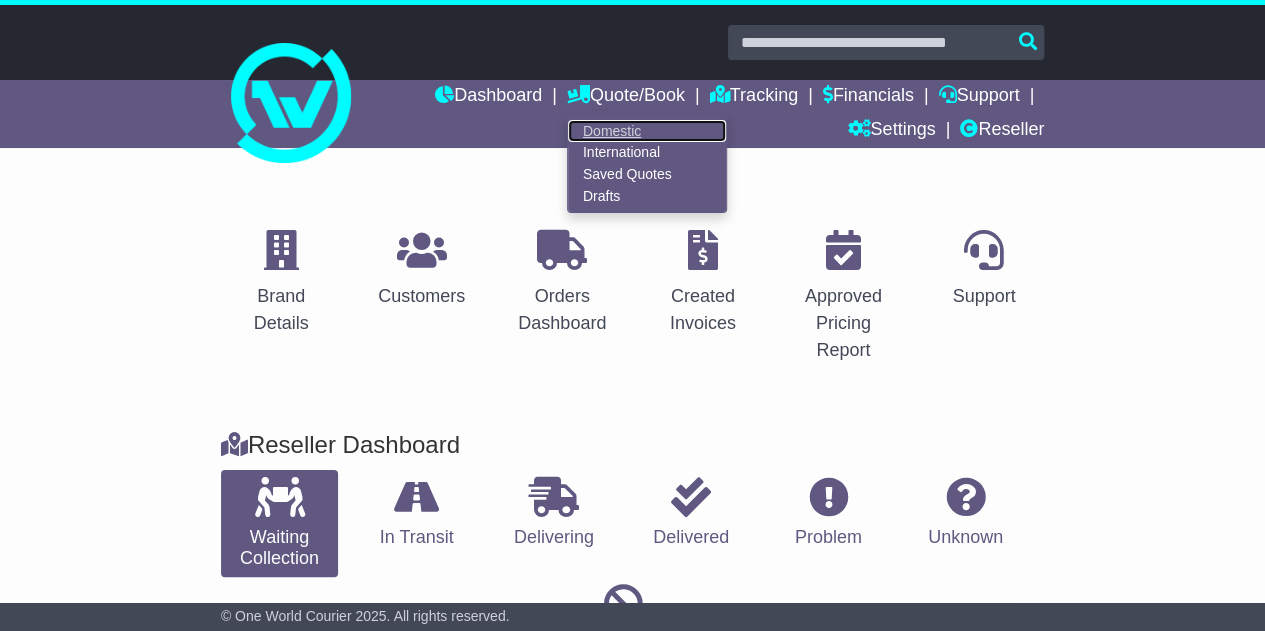 click on "Domestic" at bounding box center [647, 131] 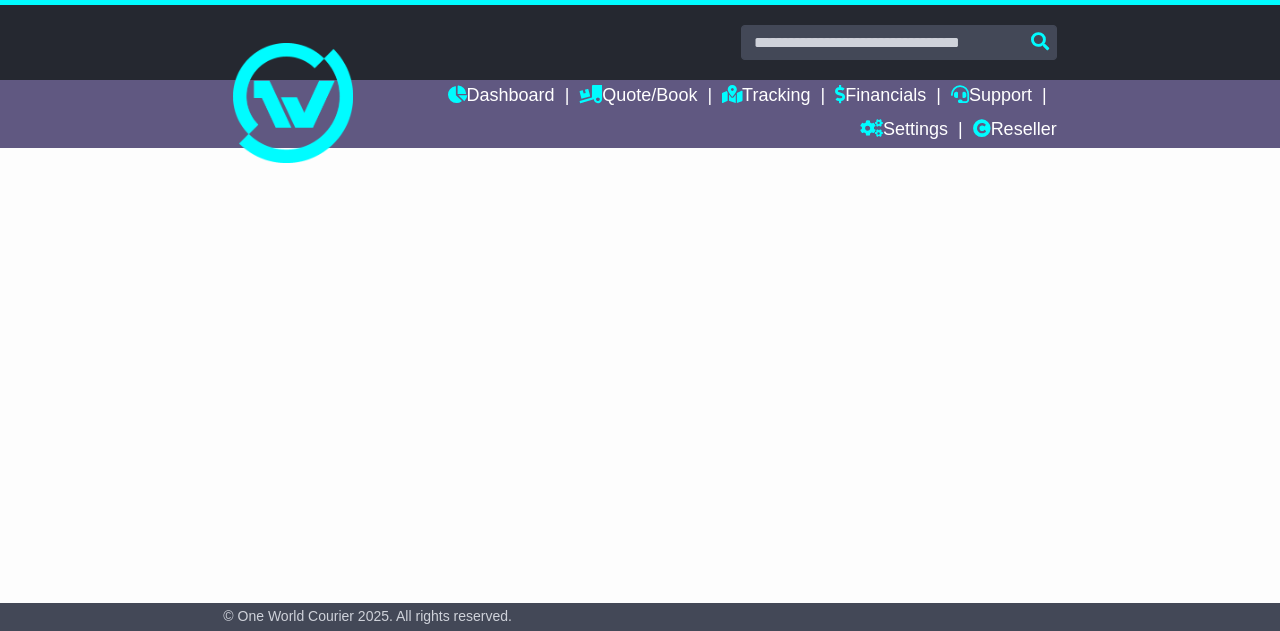 scroll, scrollTop: 0, scrollLeft: 0, axis: both 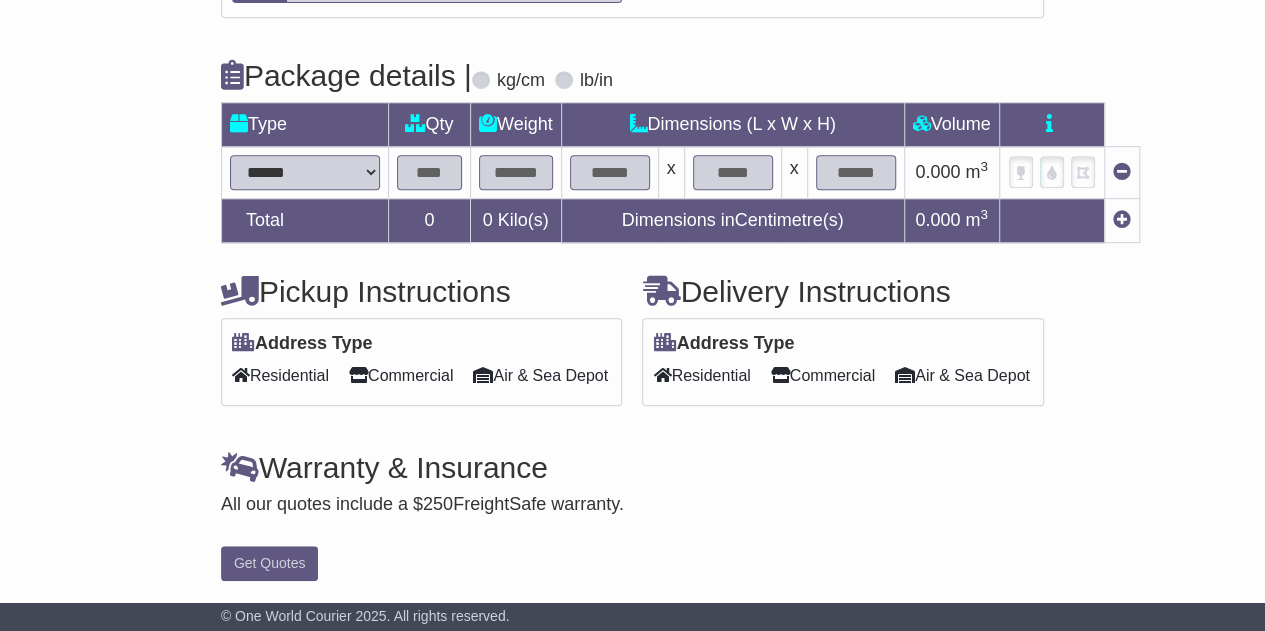 click on "Warranty & Insurance
All our quotes include a $ 250  FreightSafe warranty.
Transit Insurance Coverage for $ 0.00
Loss of your package
Damage to your package
If your package is stolen
For an extra $ 0.00  you're fully covered for the amount of $ .
Yes, add insurance cover
No, I'm happy with the included warranty" at bounding box center [632, 483] 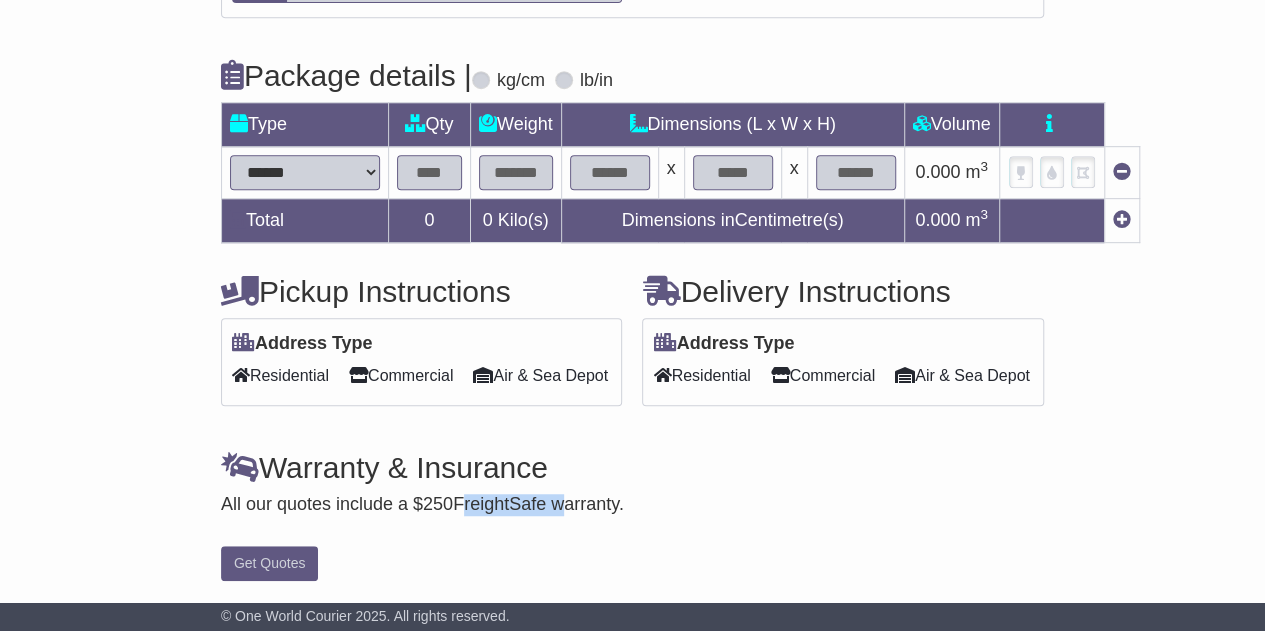 click on "Warranty & Insurance
All our quotes include a $ 250  FreightSafe warranty.
Transit Insurance Coverage for $ 0.00
Loss of your package
Damage to your package
If your package is stolen
For an extra $ 0.00  you're fully covered for the amount of $ .
Yes, add insurance cover
No, I'm happy with the included warranty" at bounding box center [632, 483] 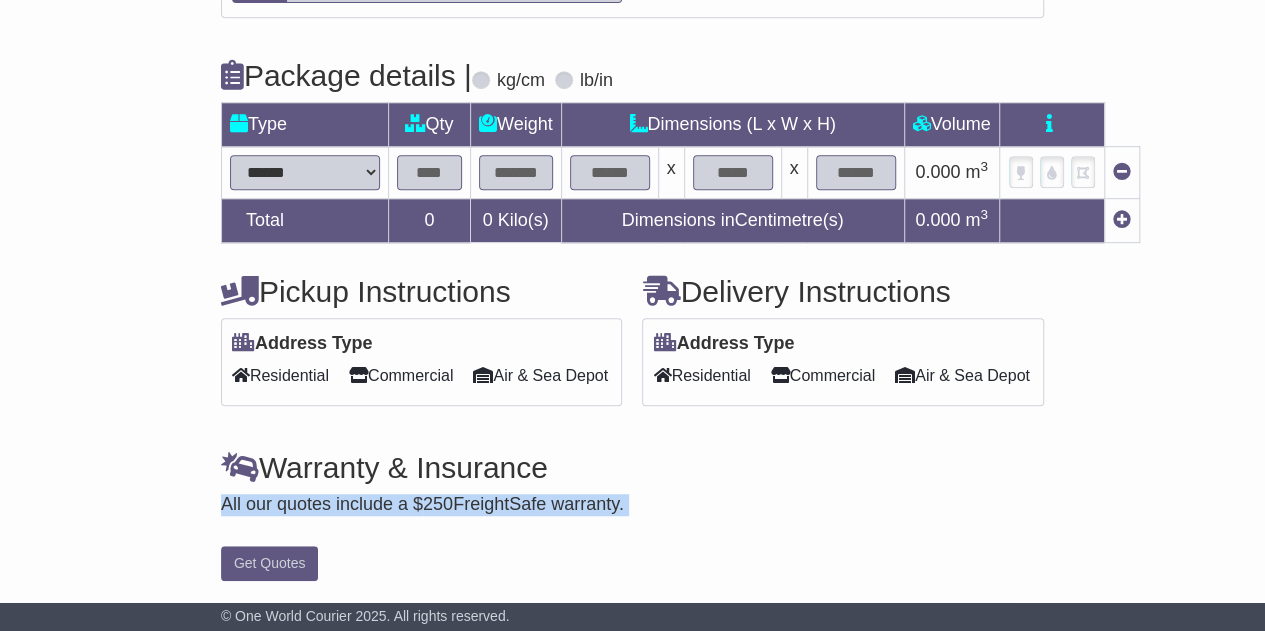 click on "Warranty & Insurance
All our quotes include a $ 250  FreightSafe warranty.
Transit Insurance Coverage for $ 0.00
Loss of your package
Damage to your package
If your package is stolen
For an extra $ 0.00  you're fully covered for the amount of $ .
Yes, add insurance cover
No, I'm happy with the included warranty" at bounding box center (632, 483) 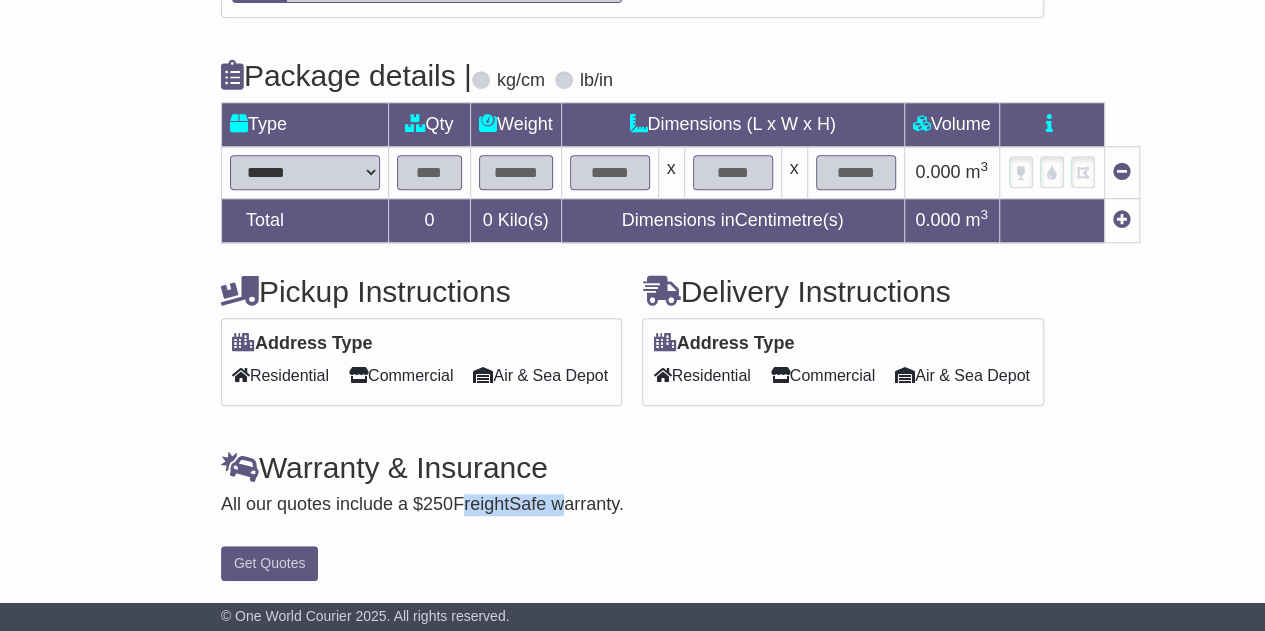 click on "All our quotes include a $ 250  FreightSafe warranty." at bounding box center (632, 505) 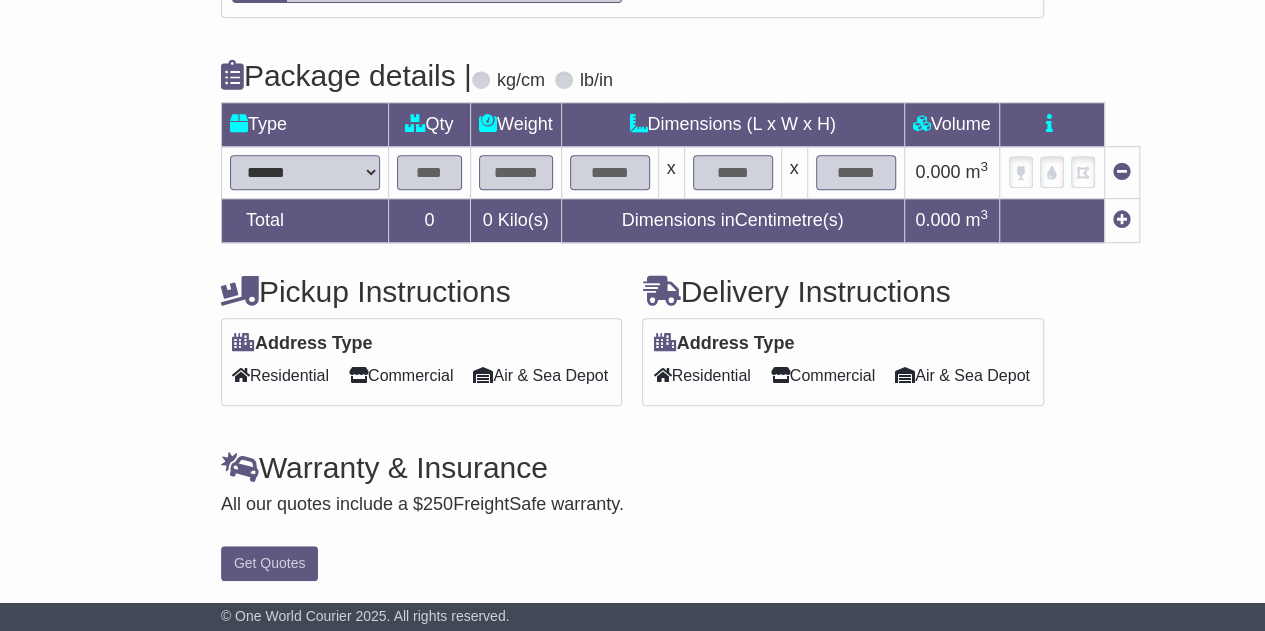 click on "All our quotes include a $ 250  FreightSafe warranty." at bounding box center (632, 505) 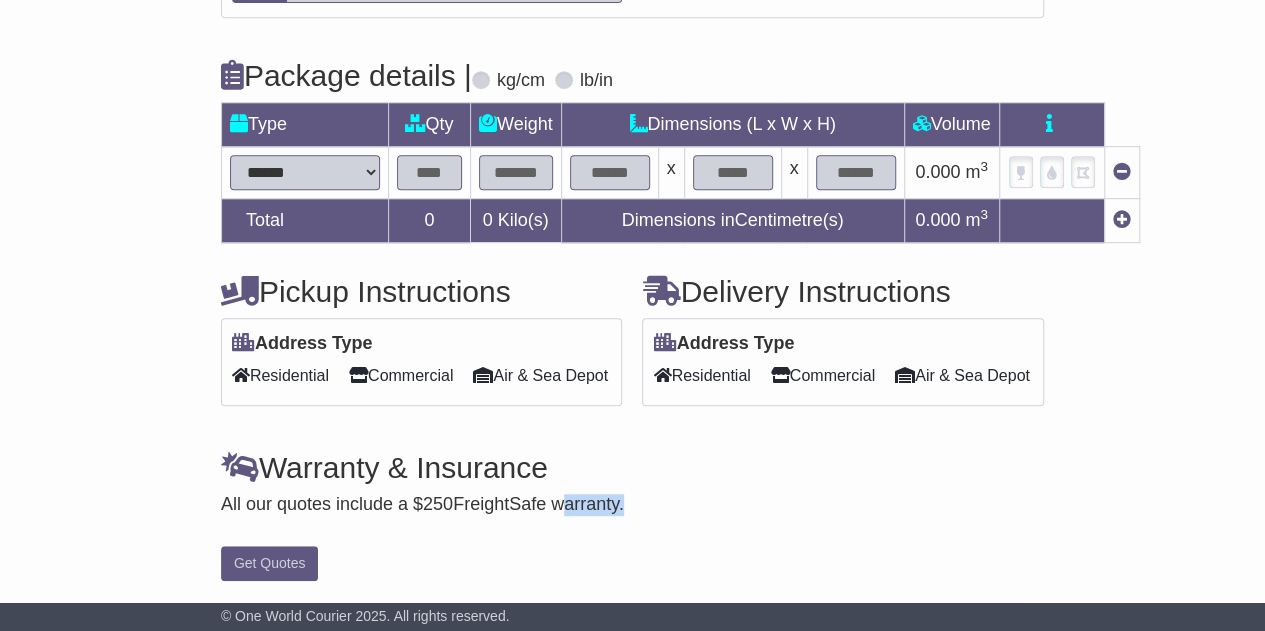click on "All our quotes include a $ 250  FreightSafe warranty." at bounding box center [632, 505] 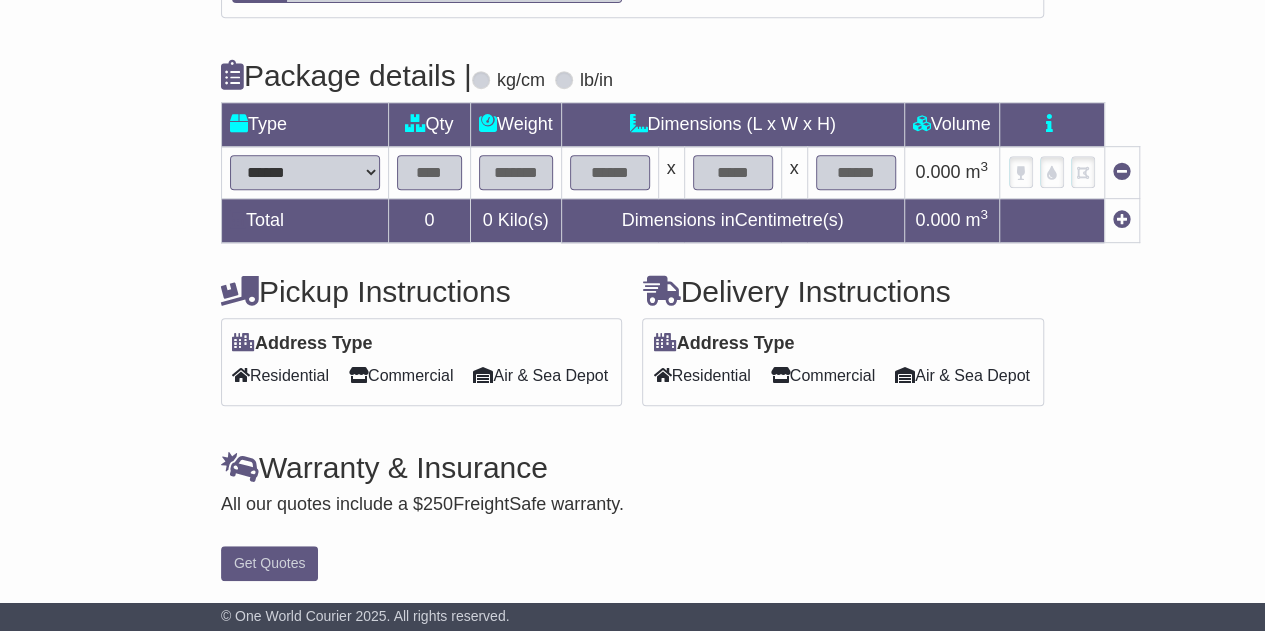 click on "All our quotes include a $ 250  FreightSafe warranty." at bounding box center (632, 505) 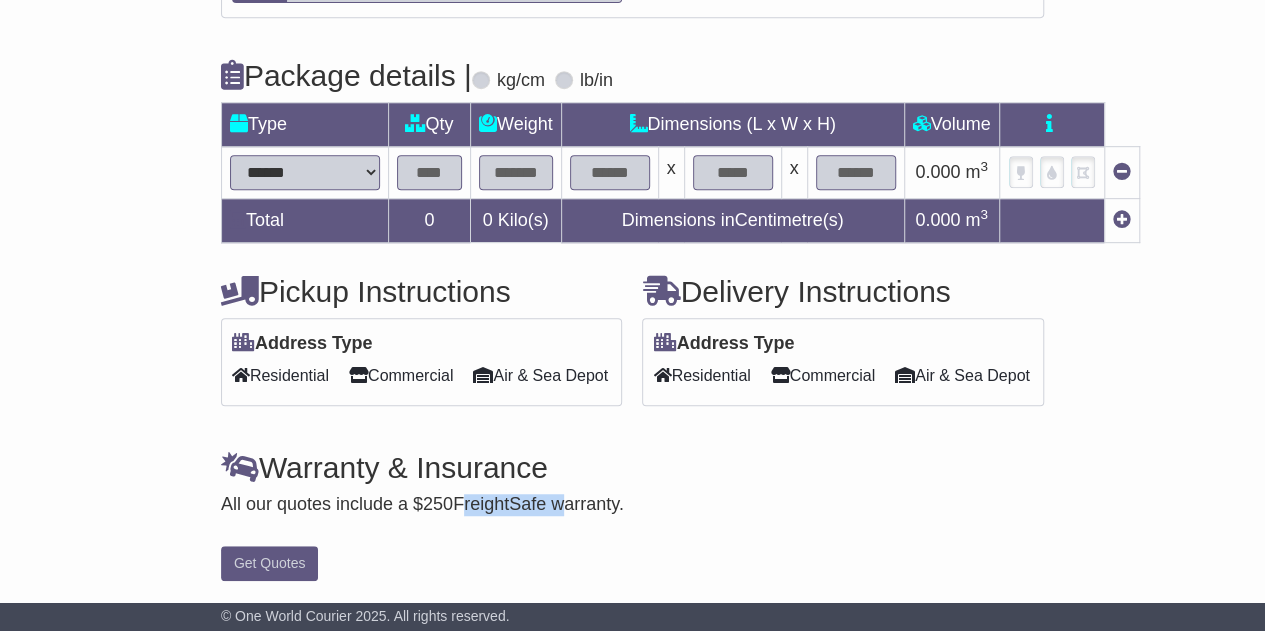 click on "All our quotes include a $ 250  FreightSafe warranty." at bounding box center (632, 505) 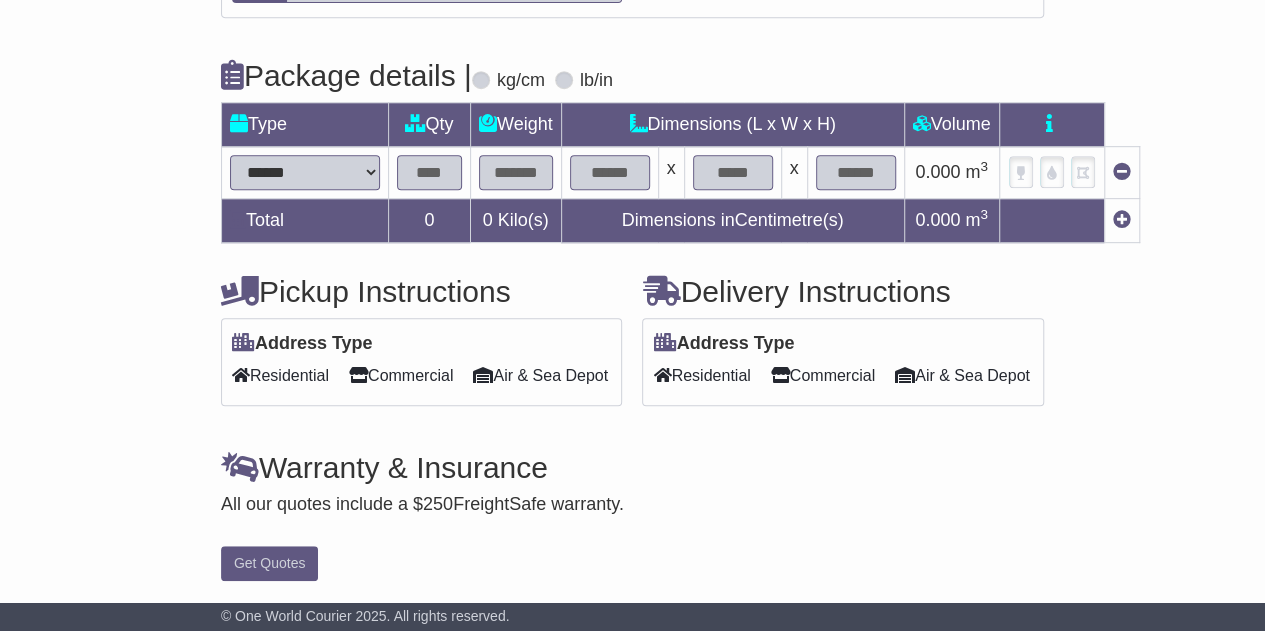 click on "250" at bounding box center [438, 504] 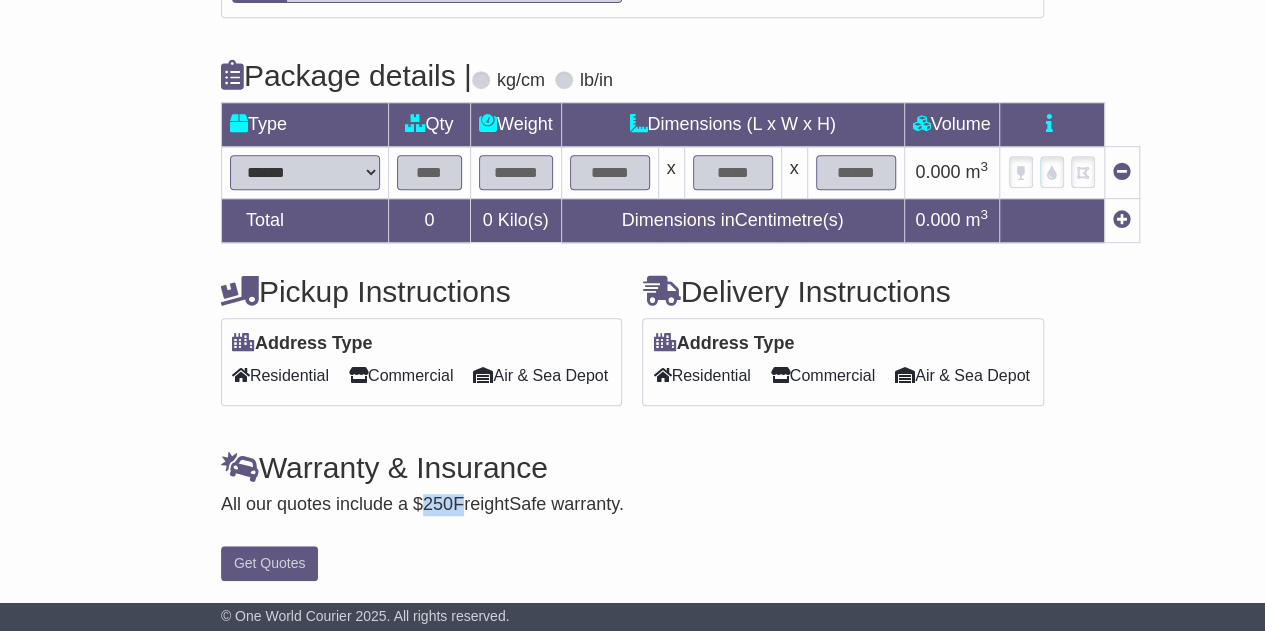 click on "250" at bounding box center [438, 504] 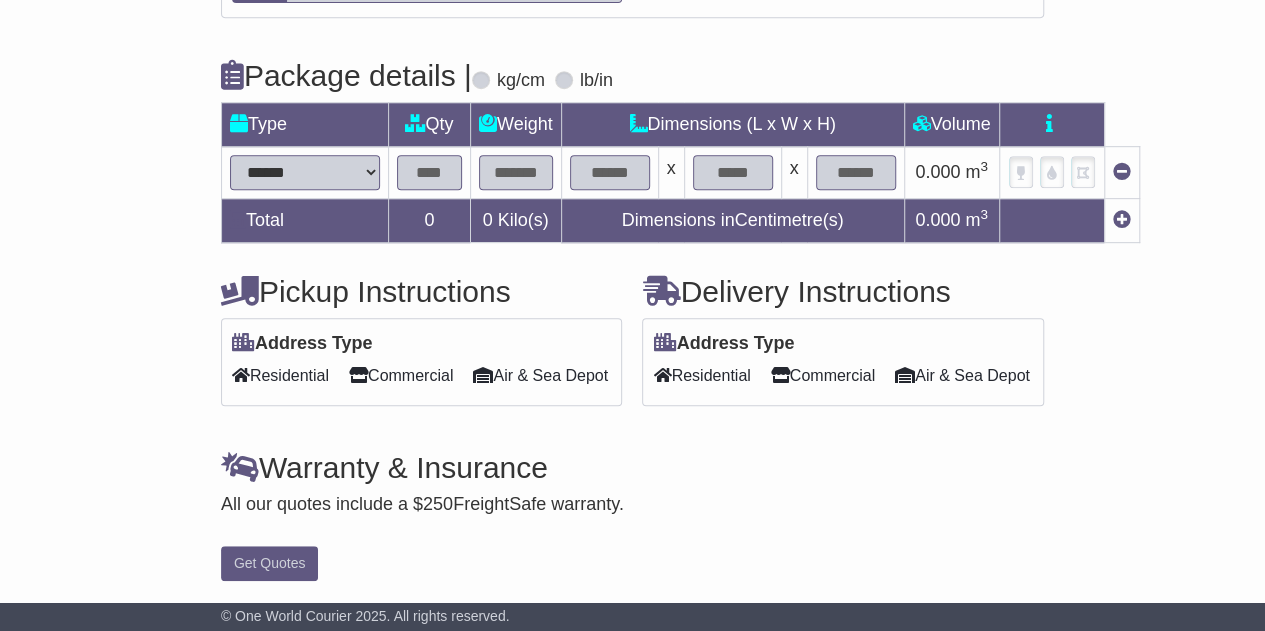 click on "All our quotes include a $ 250  FreightSafe warranty." at bounding box center [632, 505] 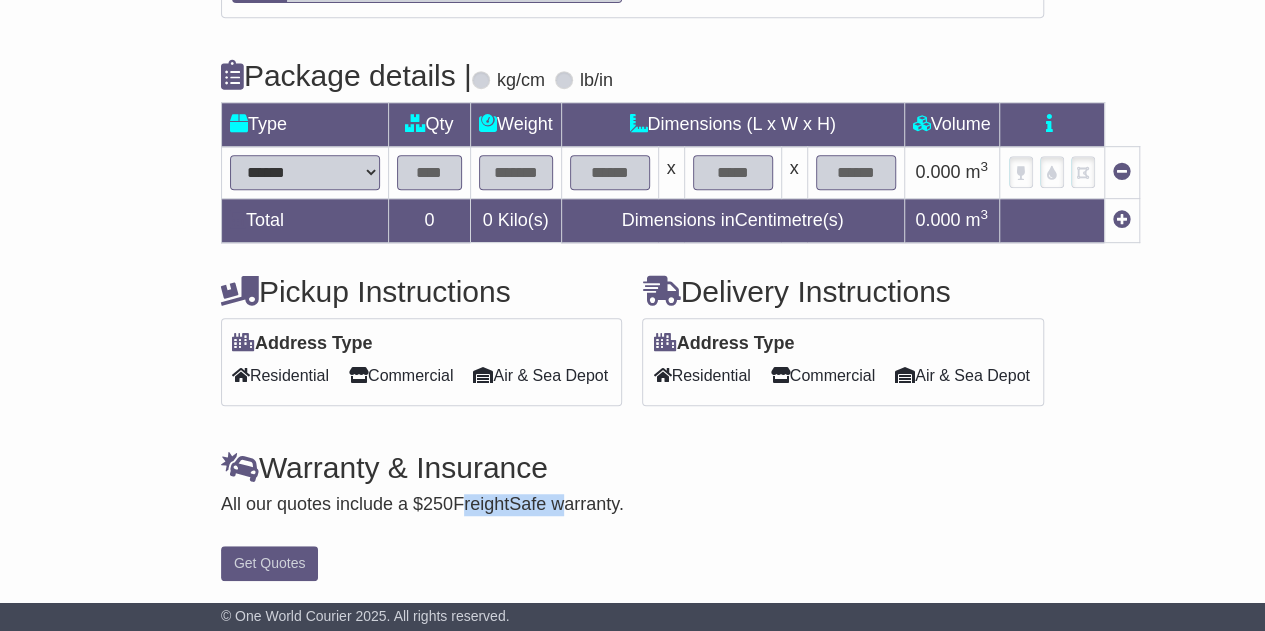 click on "All our quotes include a $ 250  FreightSafe warranty." at bounding box center (632, 505) 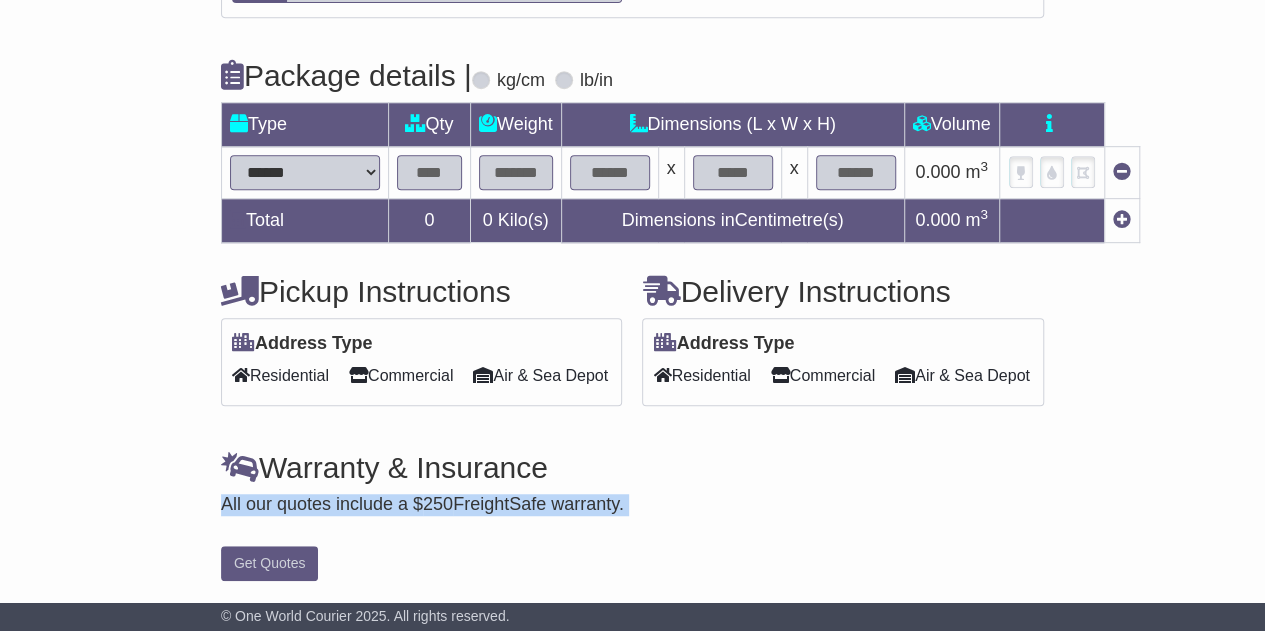click on "All our quotes include a $ 250  FreightSafe warranty." at bounding box center (632, 505) 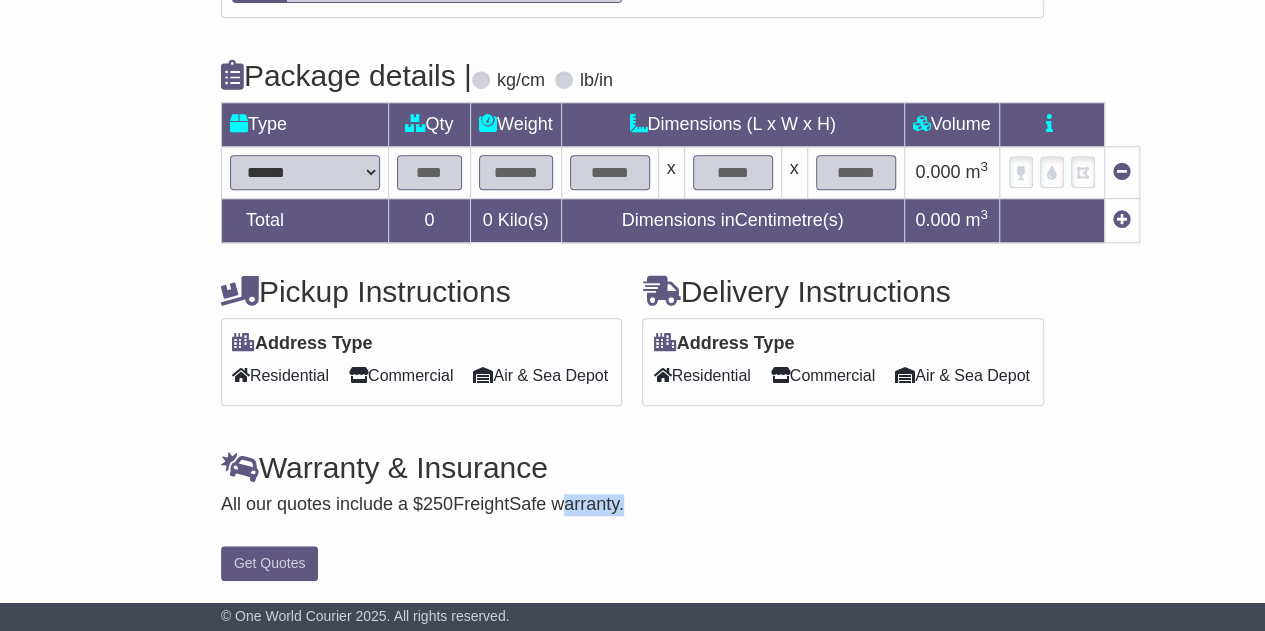 click on "All our quotes include a $ 250  FreightSafe warranty." at bounding box center [632, 505] 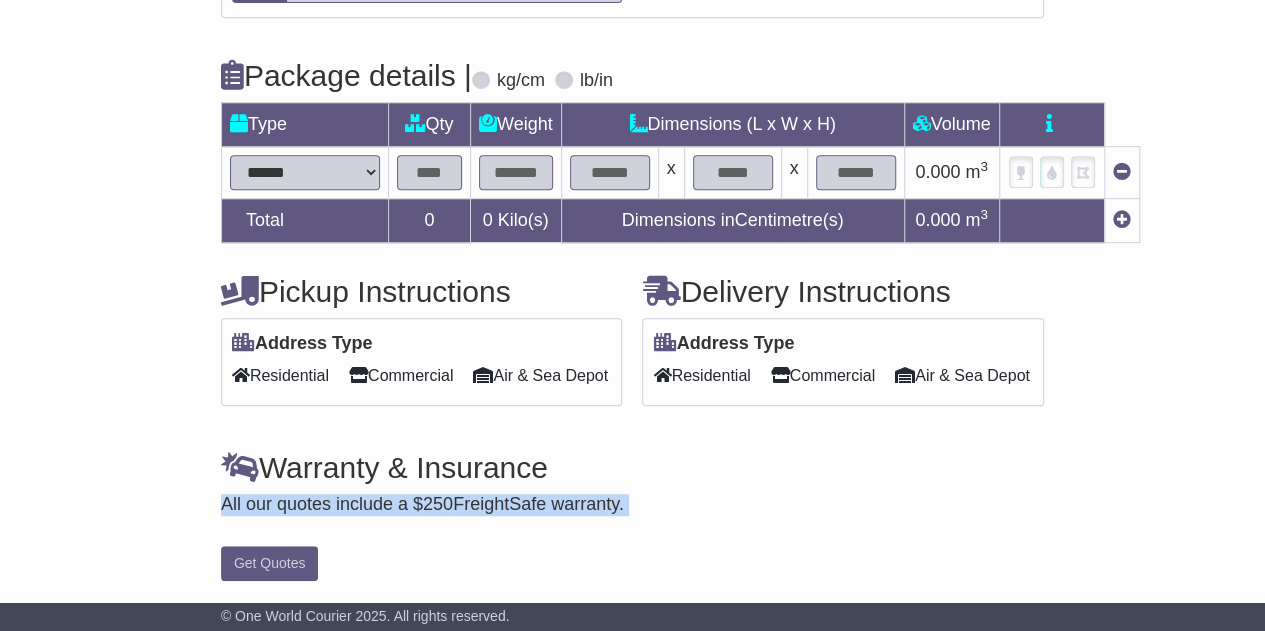 click on "All our quotes include a $ 250  FreightSafe warranty." at bounding box center (632, 505) 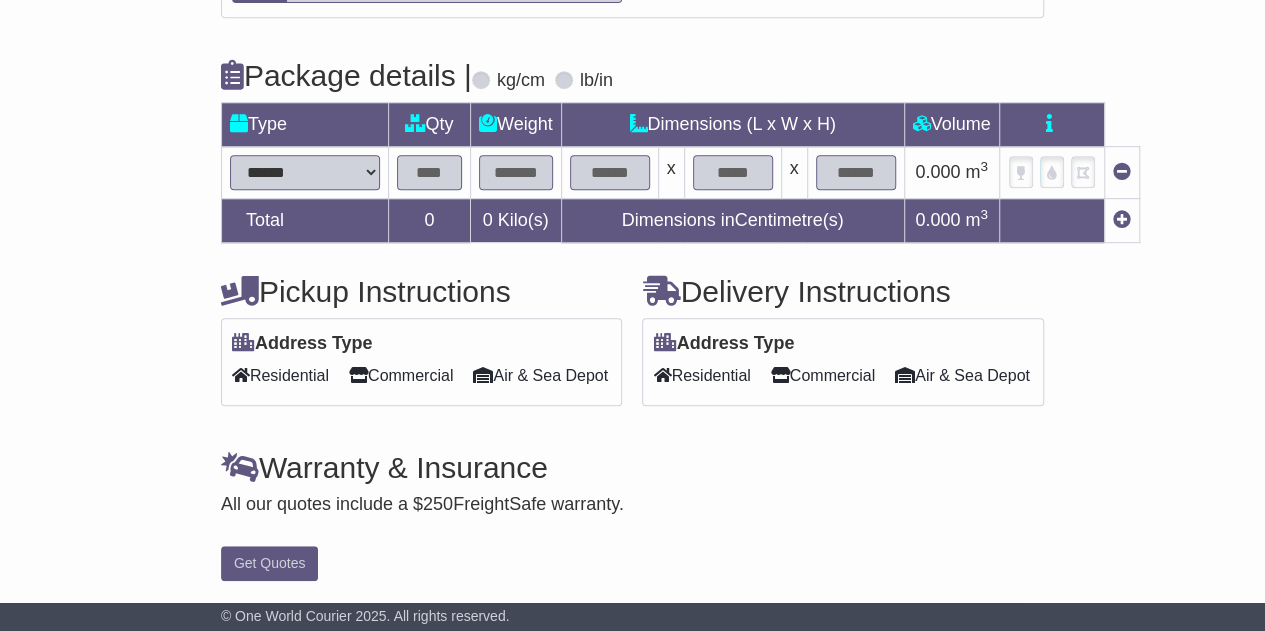 scroll, scrollTop: 0, scrollLeft: 0, axis: both 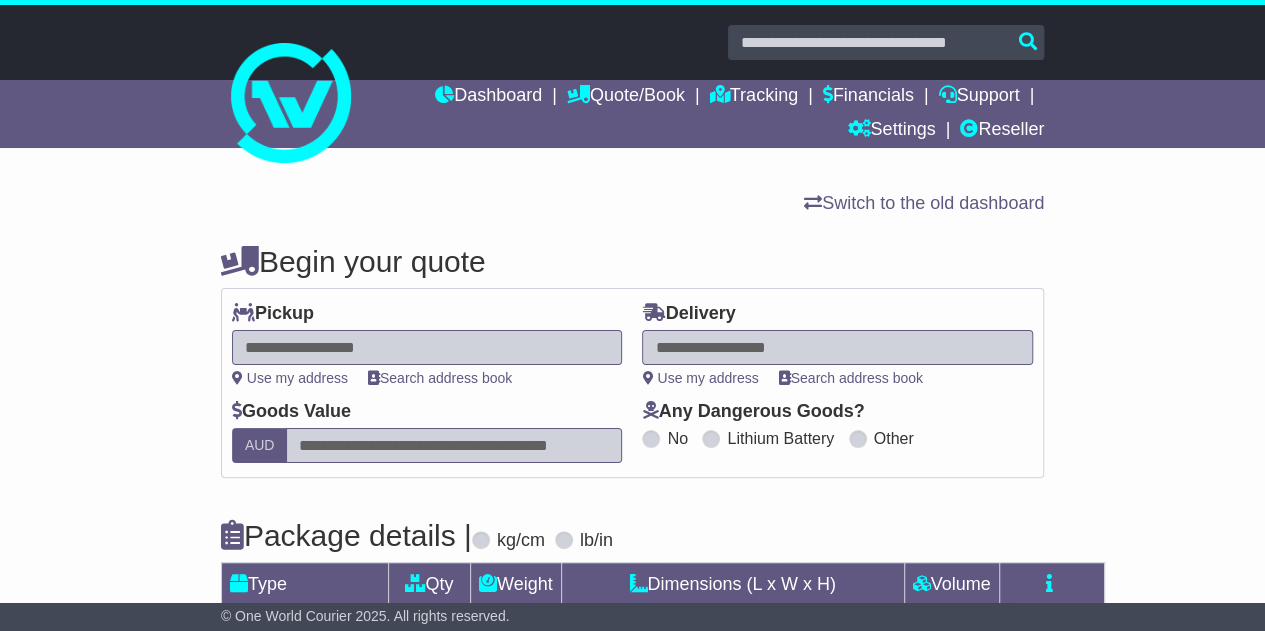 click on "Switch to the old dashboard" at bounding box center [632, 204] 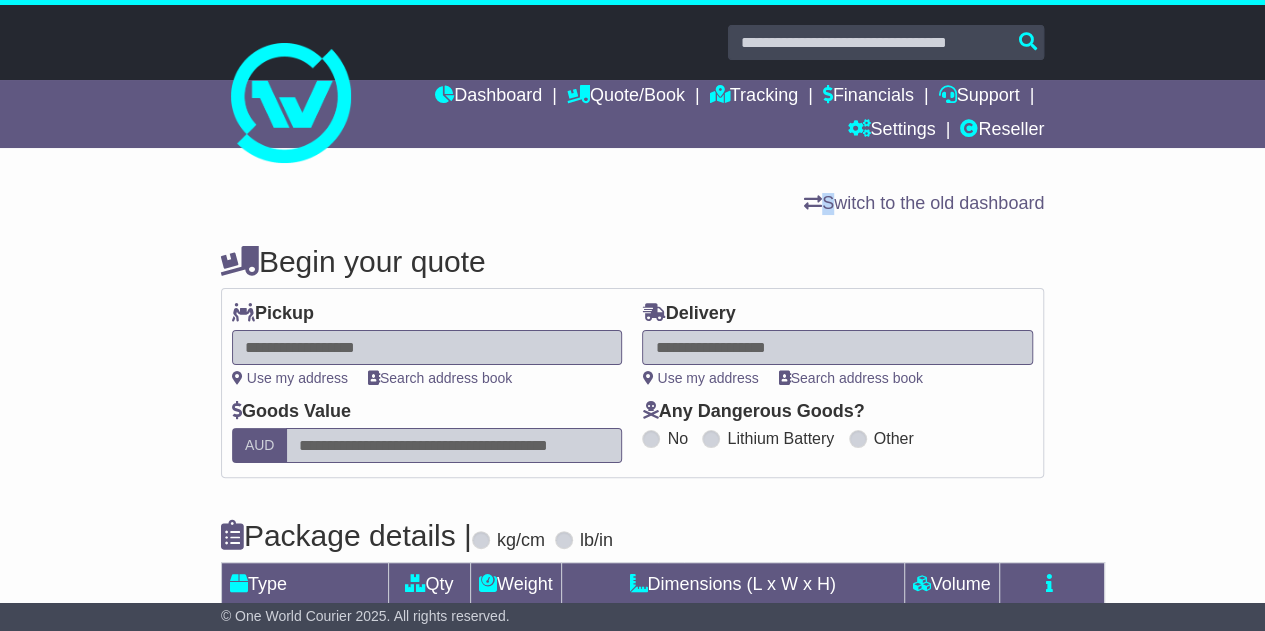 click on "Switch to the old dashboard" at bounding box center [632, 204] 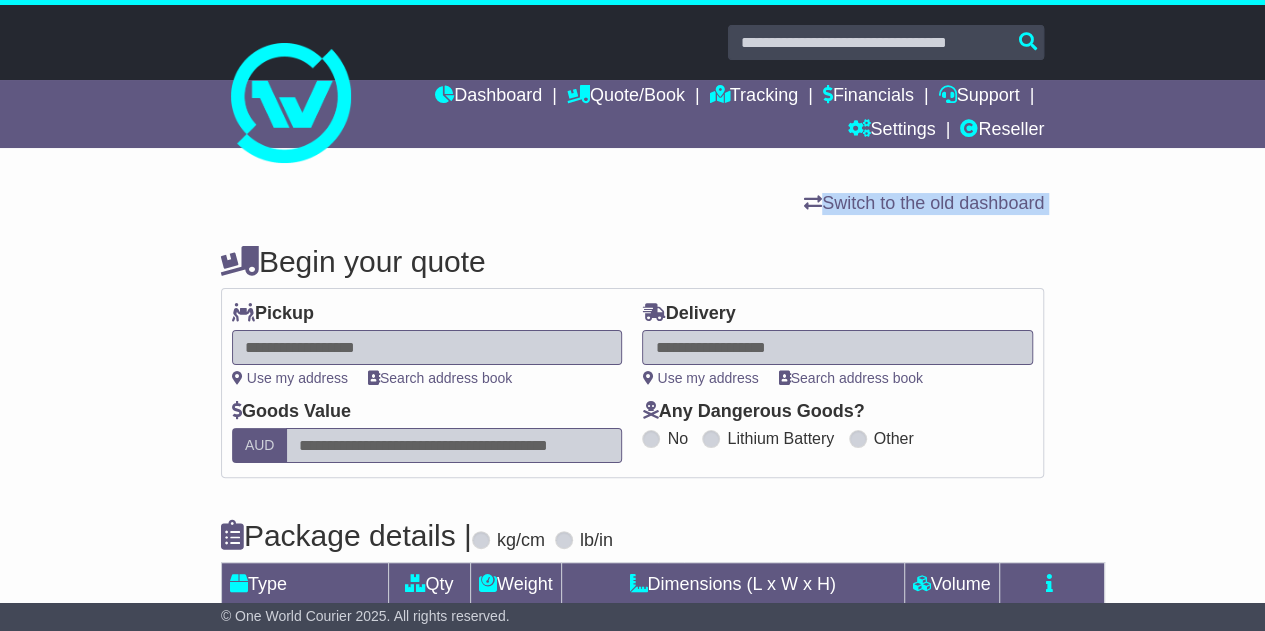 click on "Switch to the old dashboard" at bounding box center (632, 204) 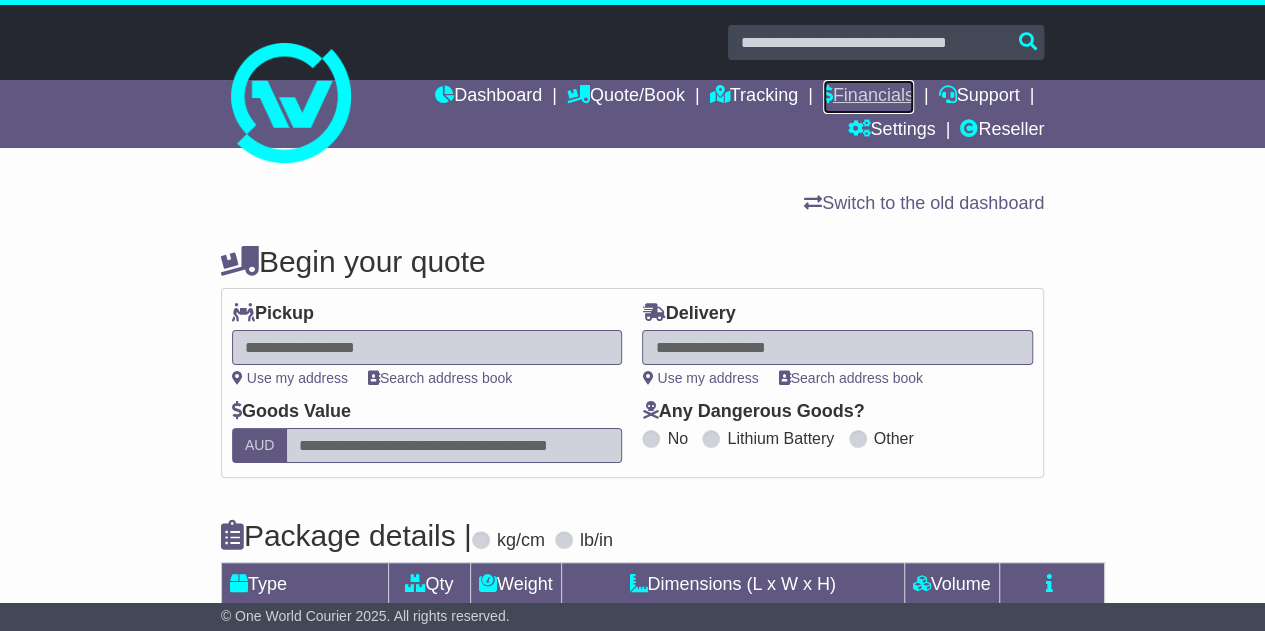 click on "Financials" at bounding box center (868, 97) 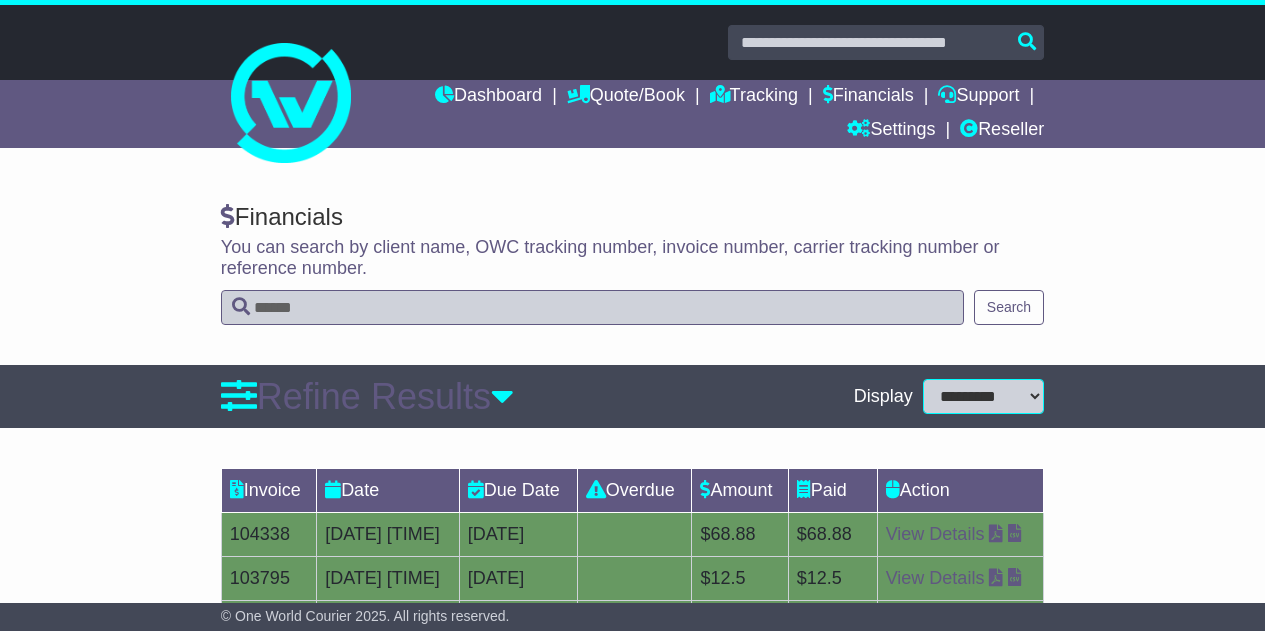 scroll, scrollTop: 0, scrollLeft: 0, axis: both 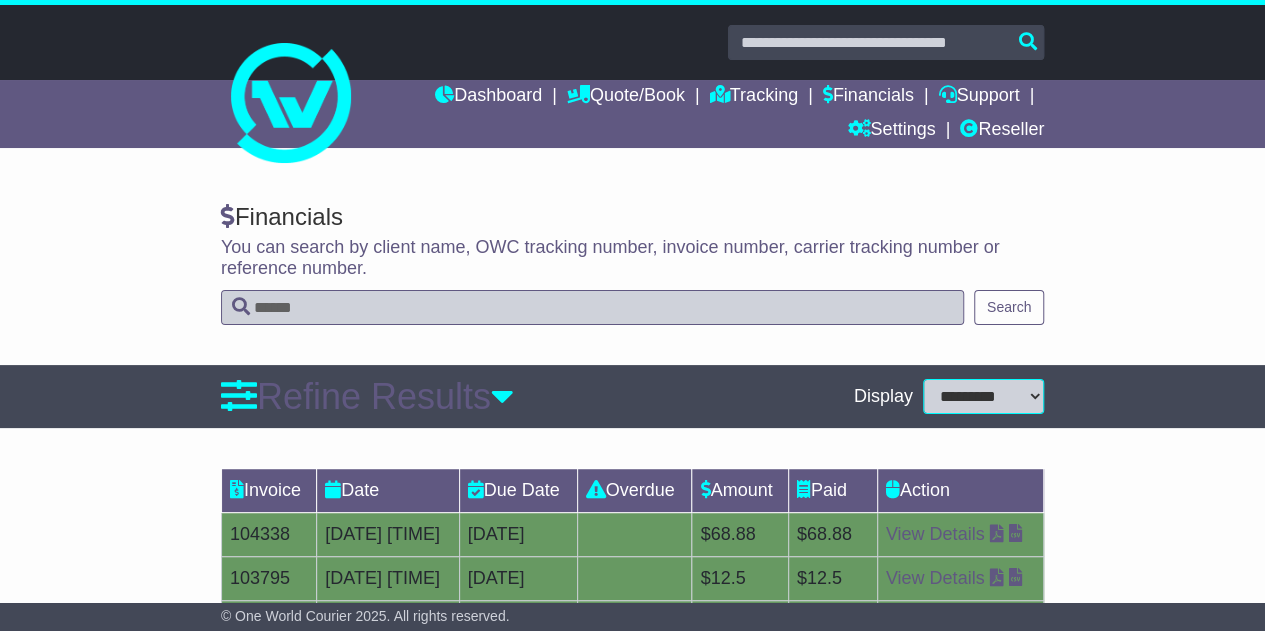 click on "You can search by client name, OWC tracking number, invoice number, carrier tracking number or reference number." at bounding box center [632, 258] 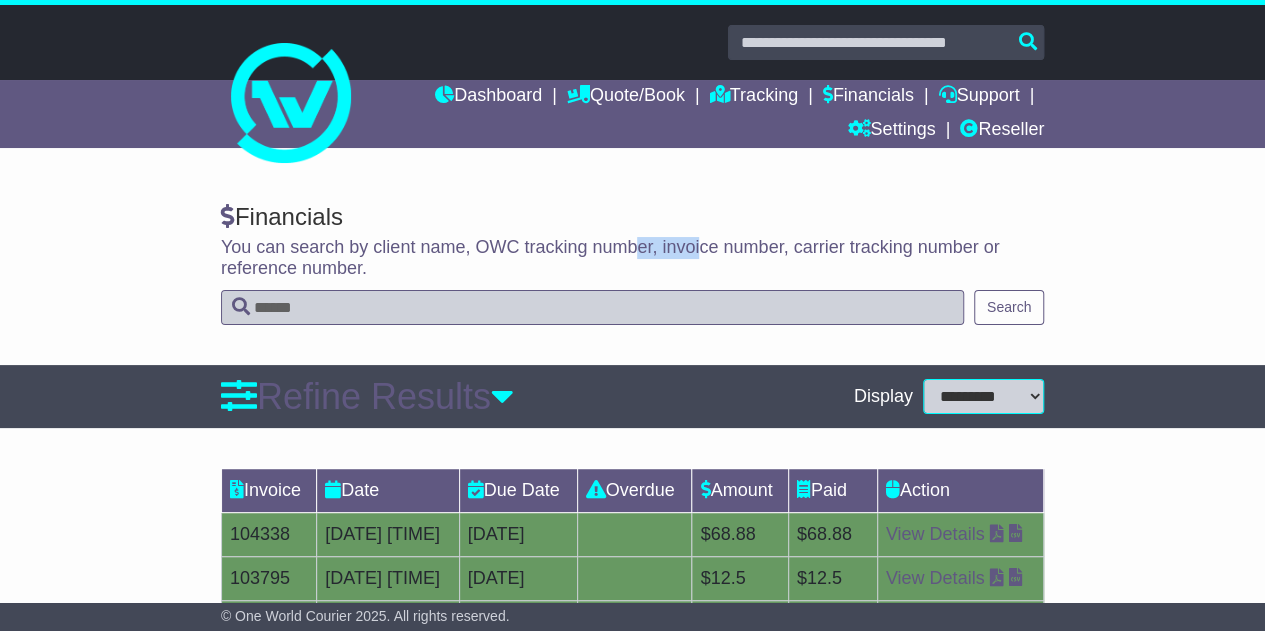click on "You can search by client name, OWC tracking number, invoice number, carrier tracking number or reference number." at bounding box center (632, 258) 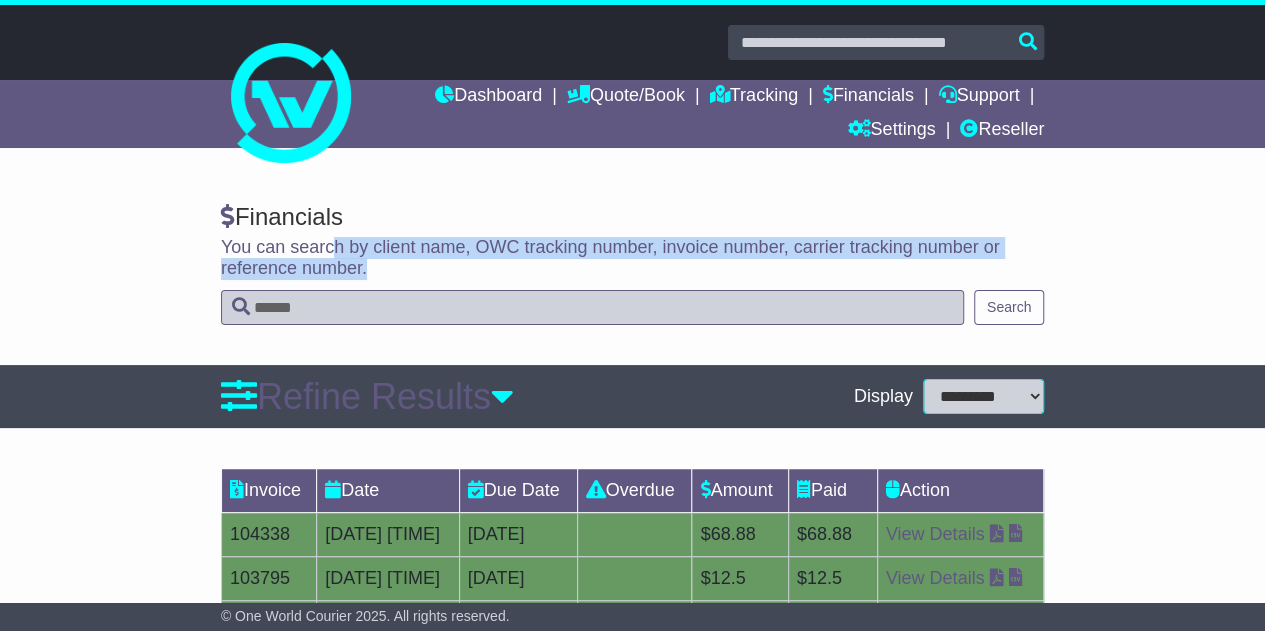 click on "You can search by client name, OWC tracking number, invoice number, carrier tracking number or reference number." at bounding box center (632, 258) 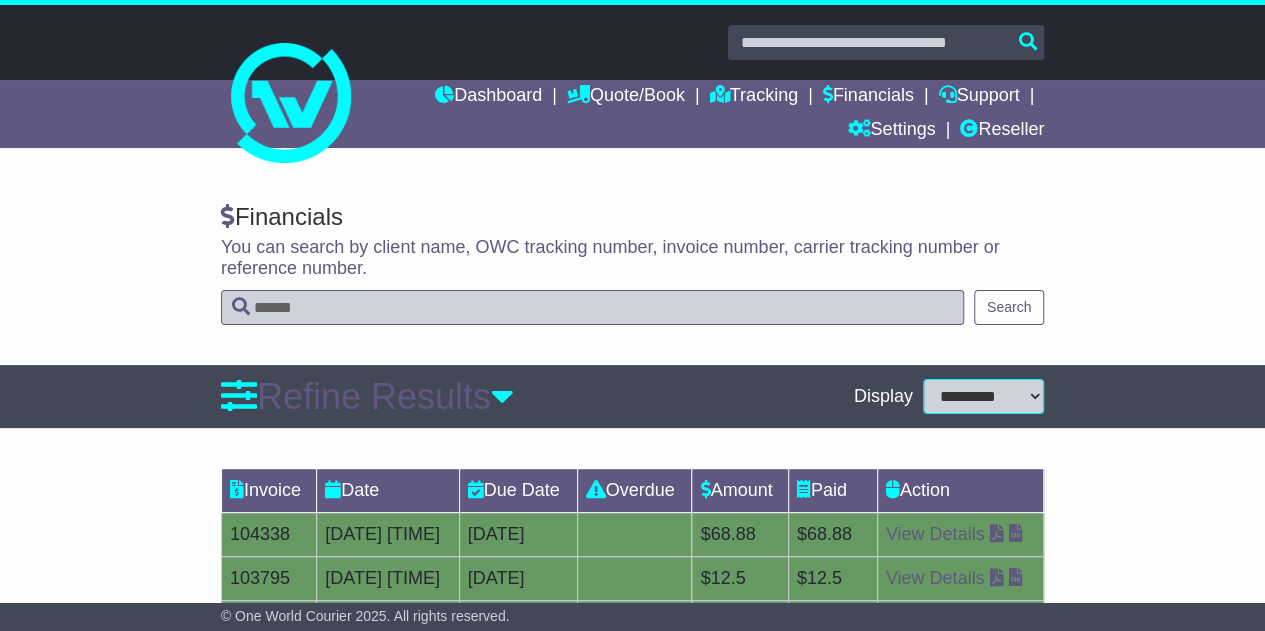 click on "Financials
You can search by client name, OWC tracking number, invoice number, carrier tracking number or reference number.
Search" at bounding box center (632, 259) 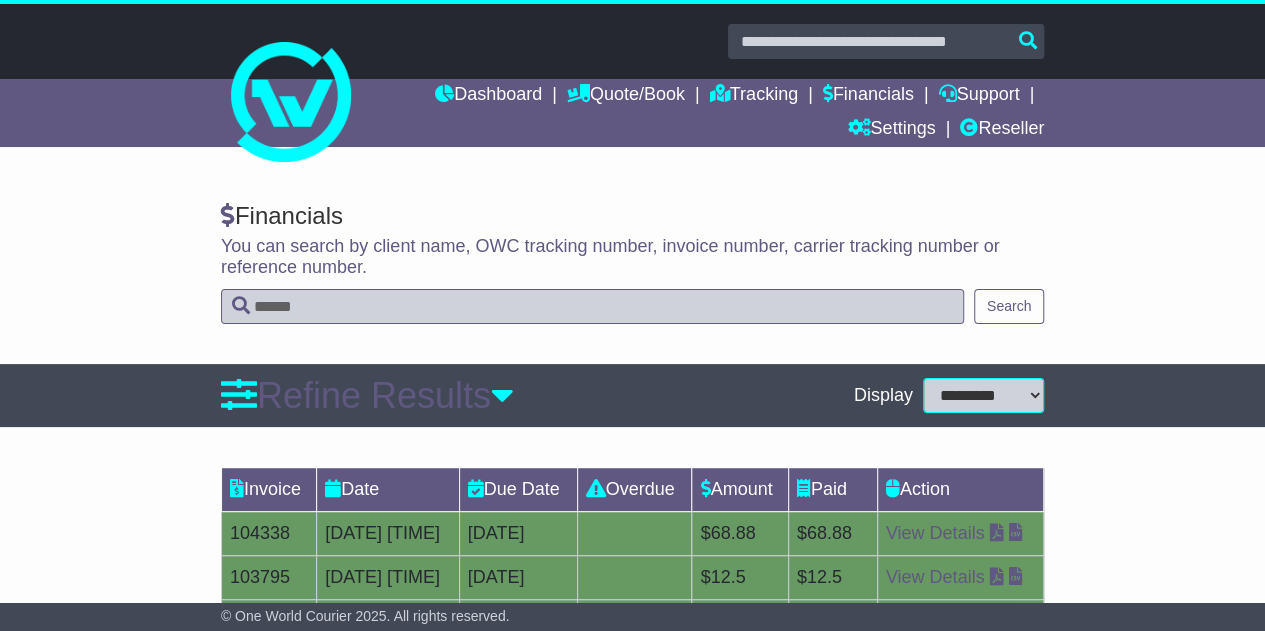 scroll, scrollTop: 0, scrollLeft: 0, axis: both 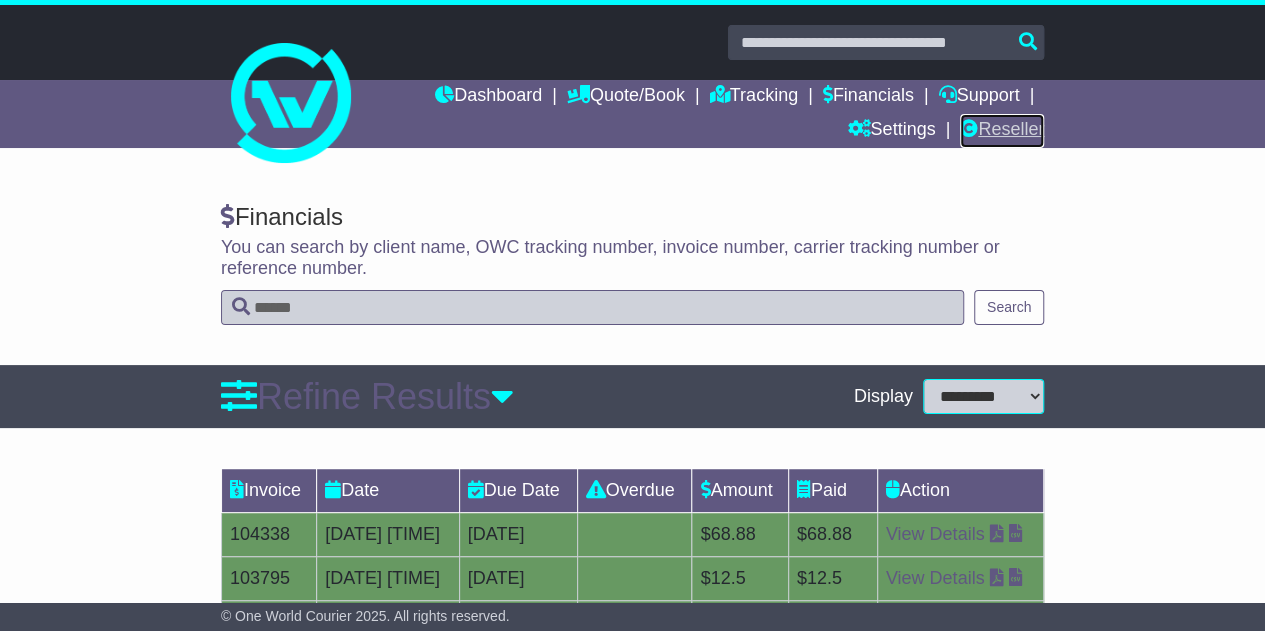 click on "Reseller" at bounding box center [1002, 131] 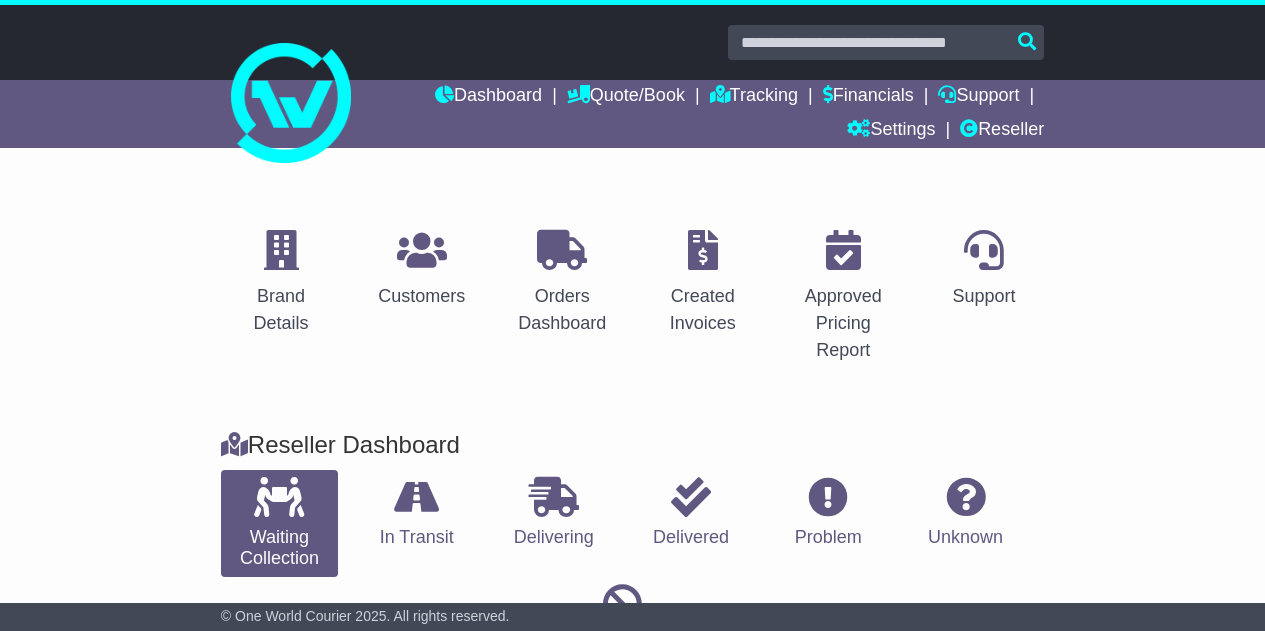 scroll, scrollTop: 0, scrollLeft: 0, axis: both 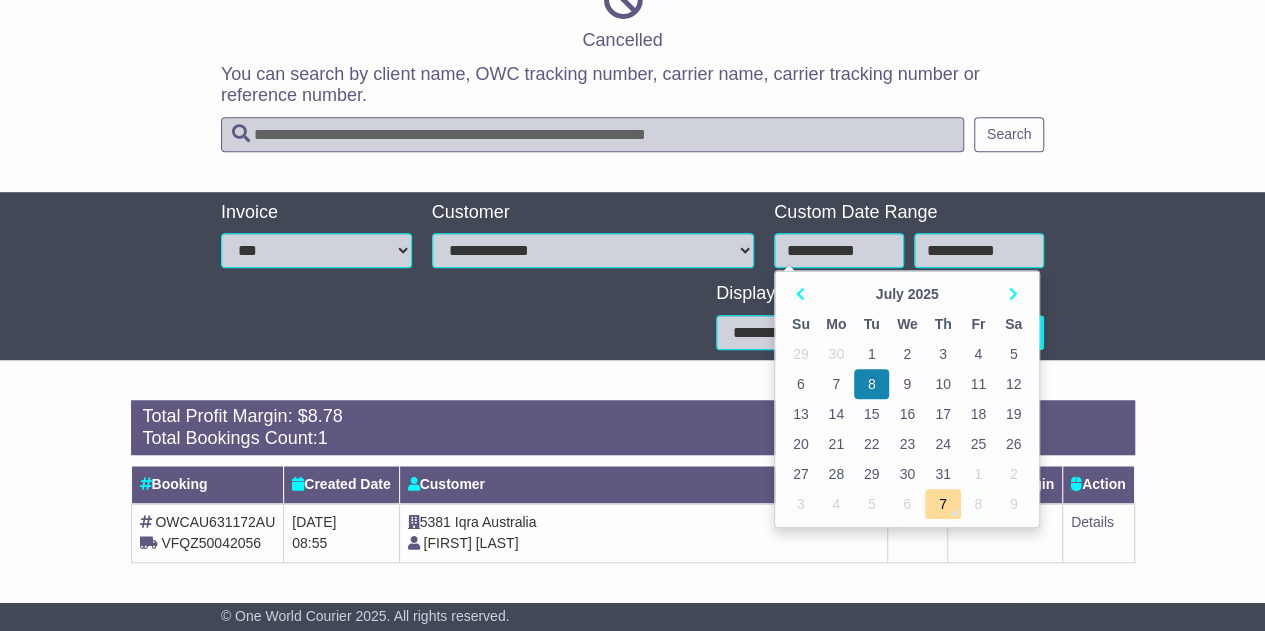 click on "**********" at bounding box center (839, 250) 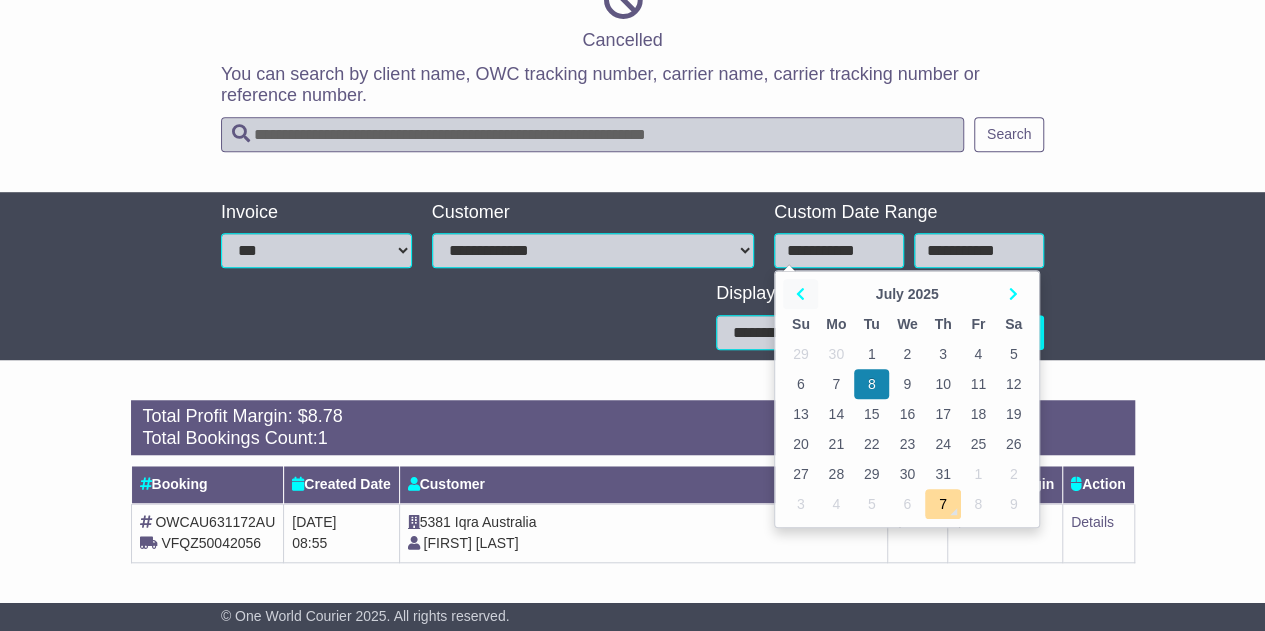 click at bounding box center (800, 294) 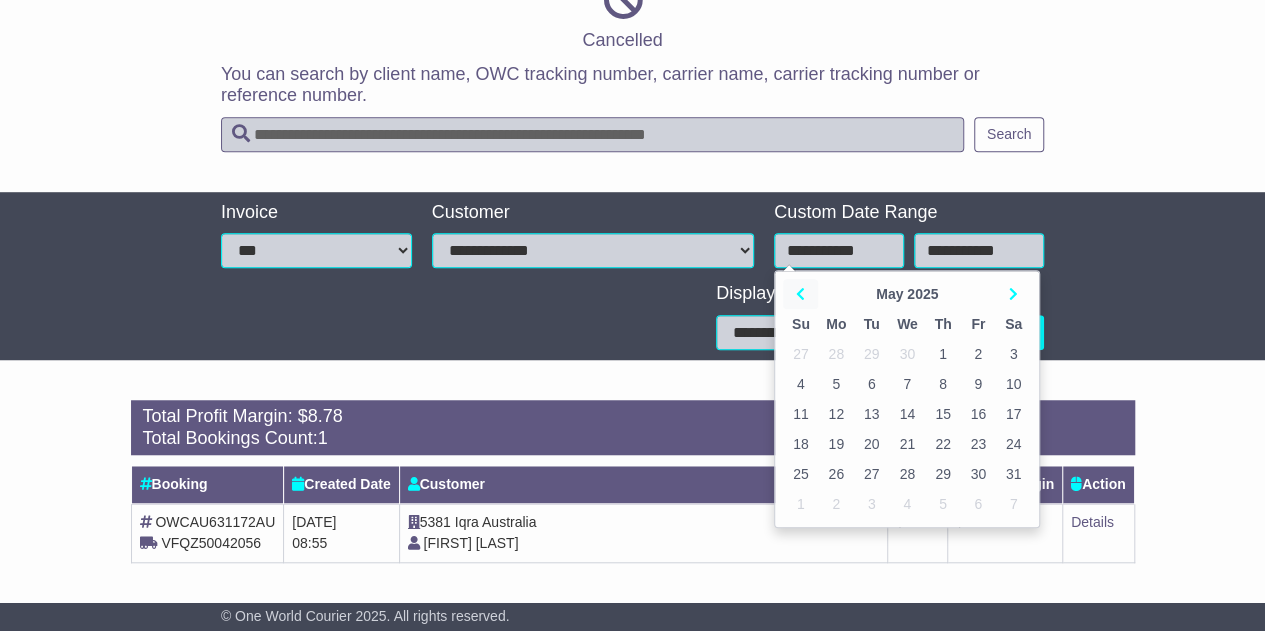 click at bounding box center [800, 294] 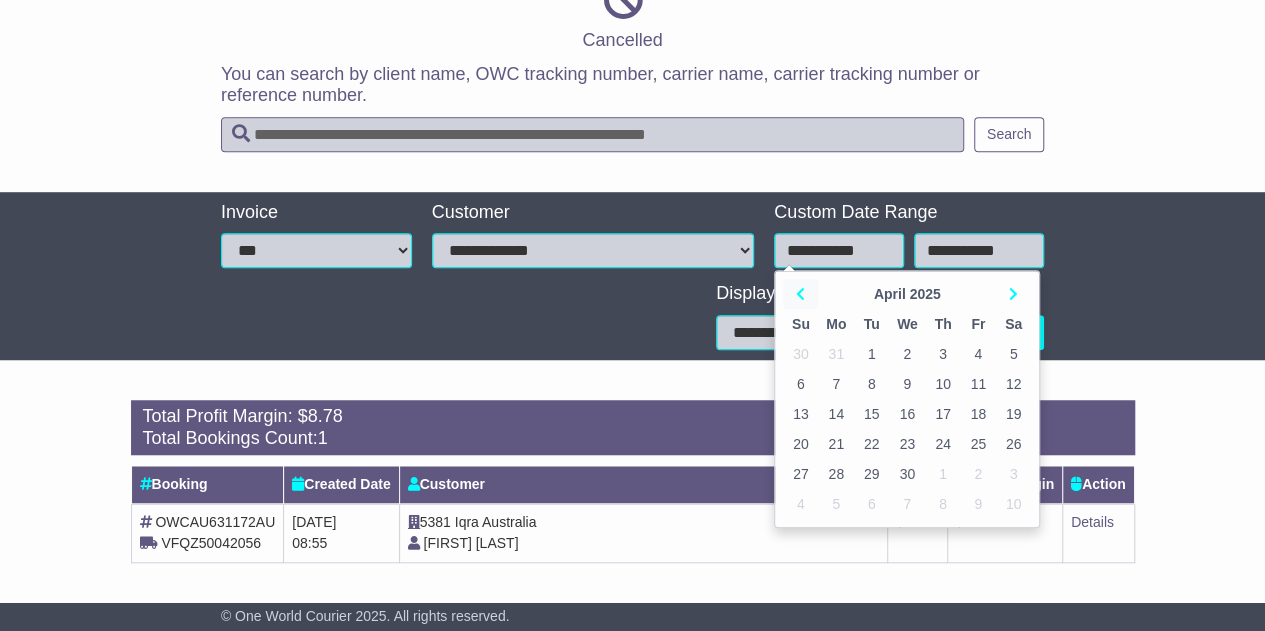 click at bounding box center (800, 294) 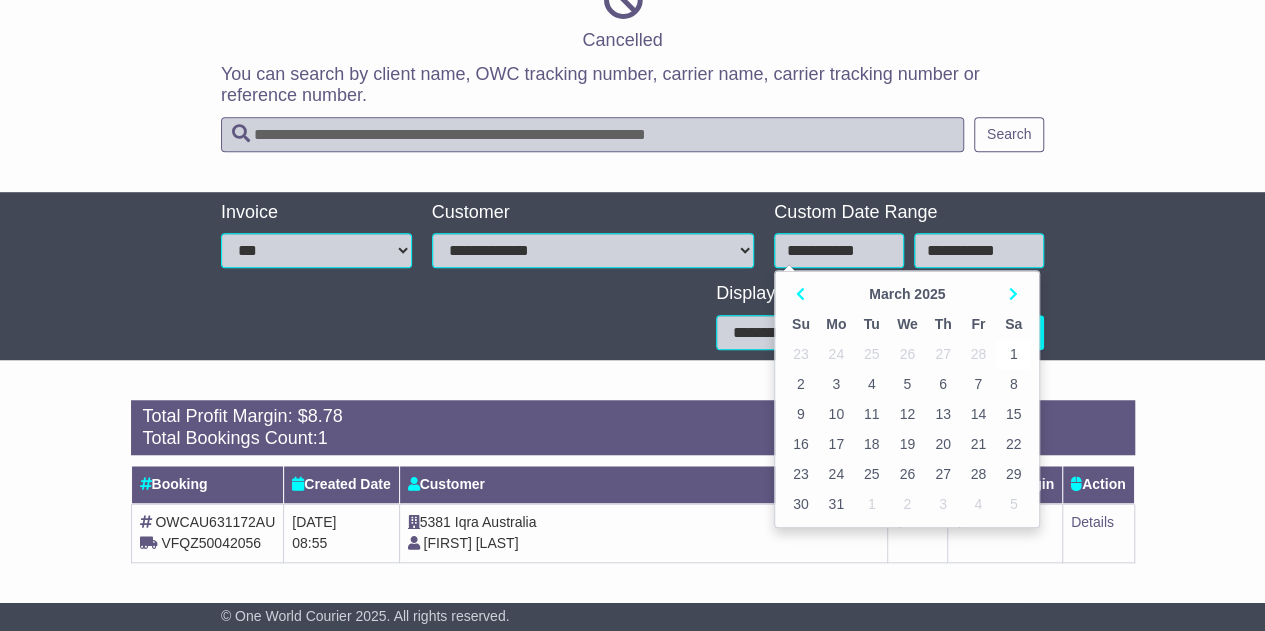 click on "1" at bounding box center (1013, 354) 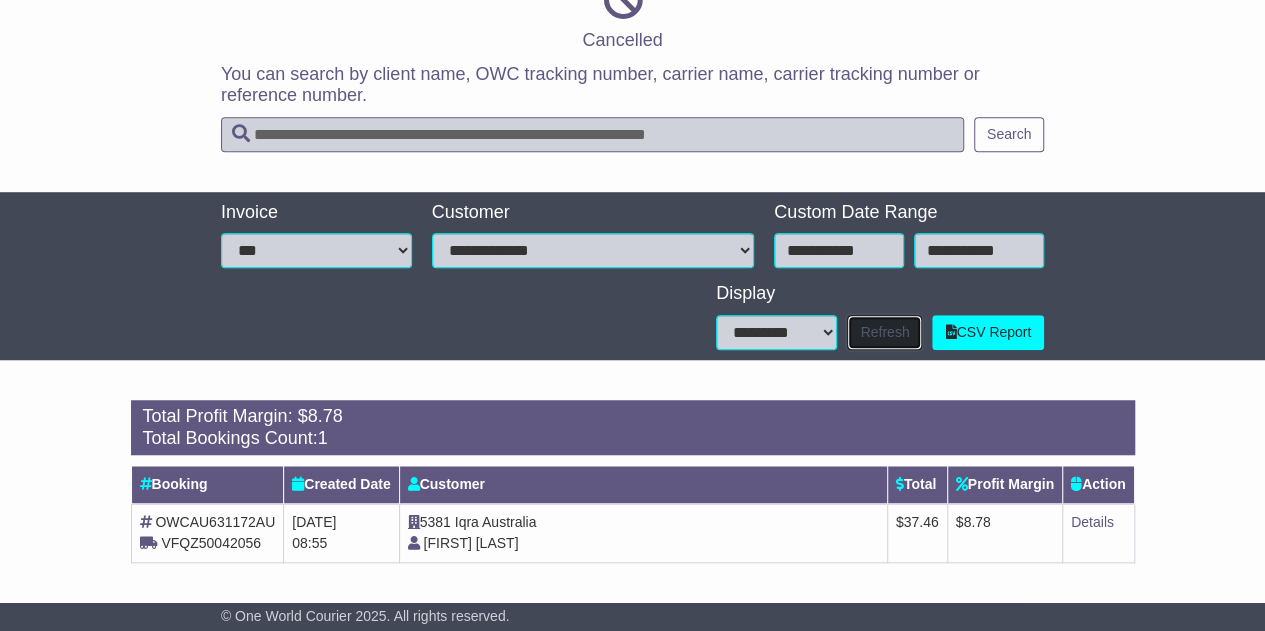 click on "Refresh" at bounding box center (884, 332) 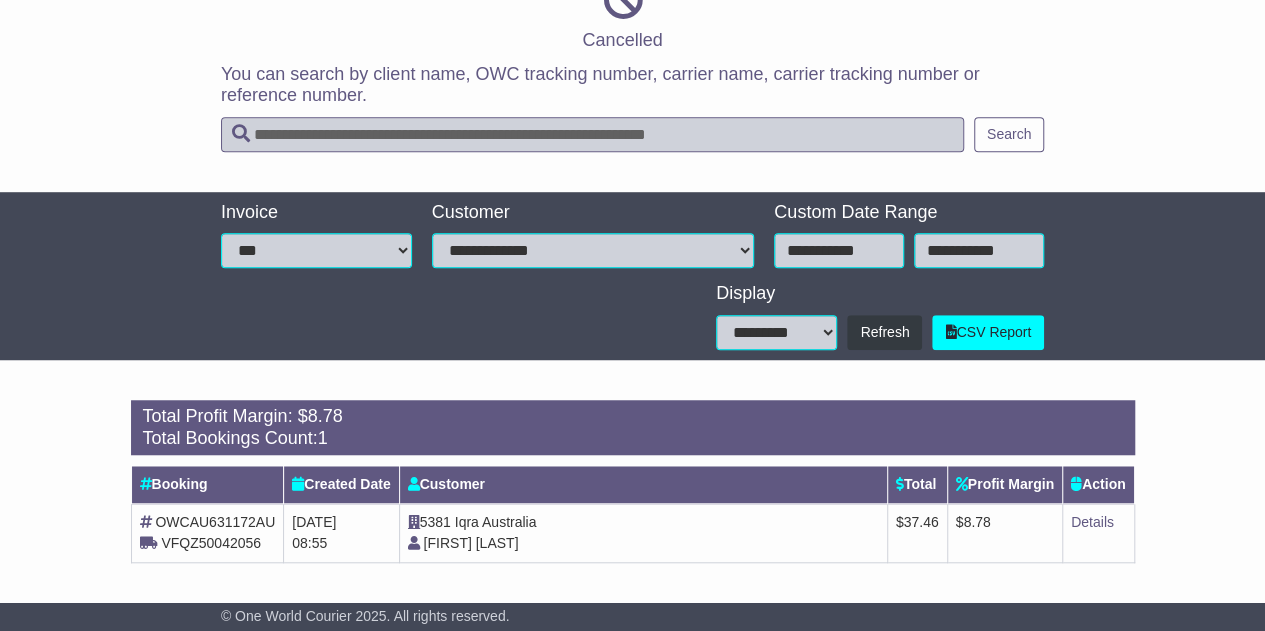click on "**********" at bounding box center (593, 250) 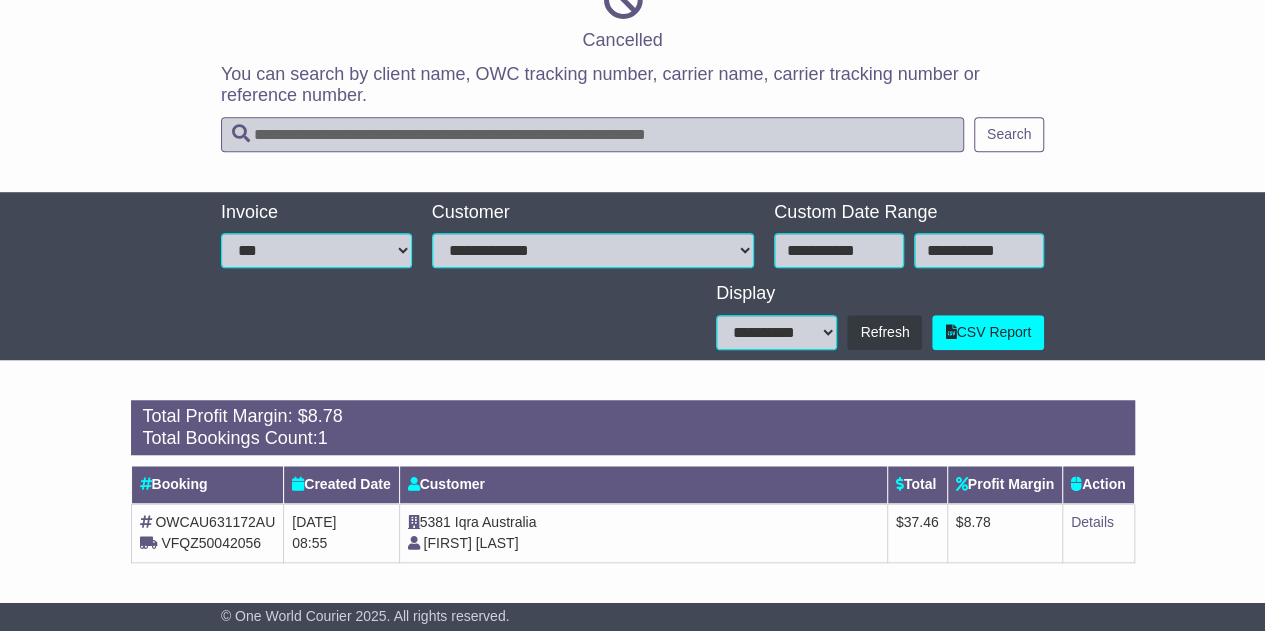click on "**********" at bounding box center [776, 332] 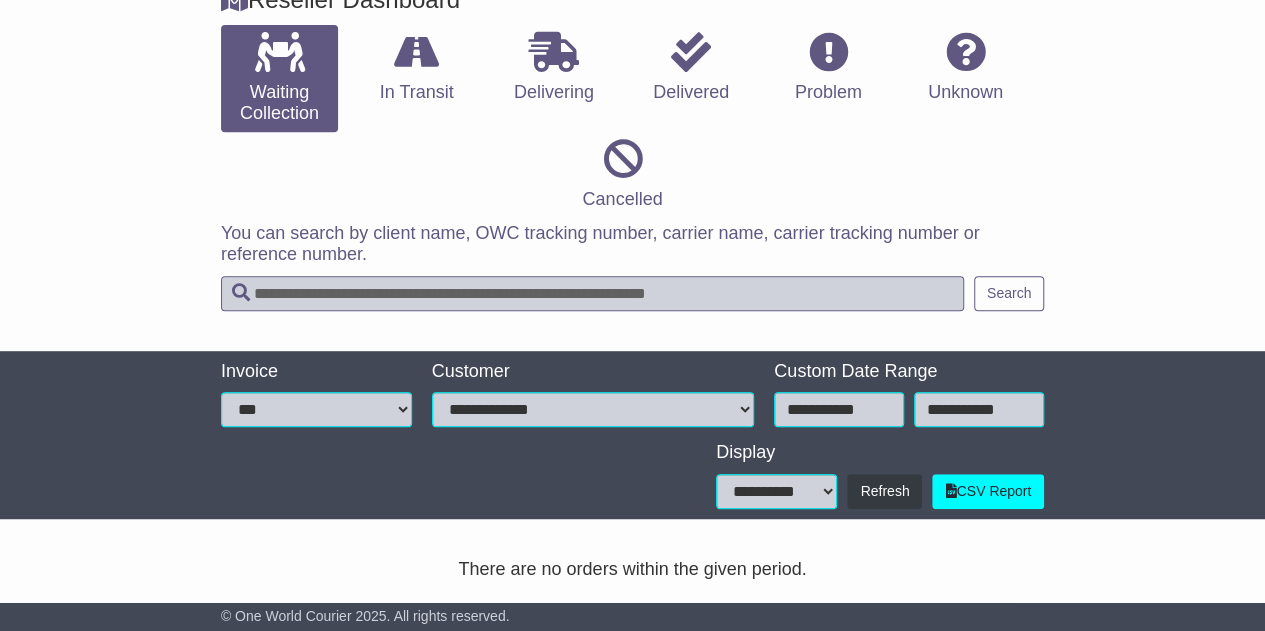 scroll, scrollTop: 604, scrollLeft: 0, axis: vertical 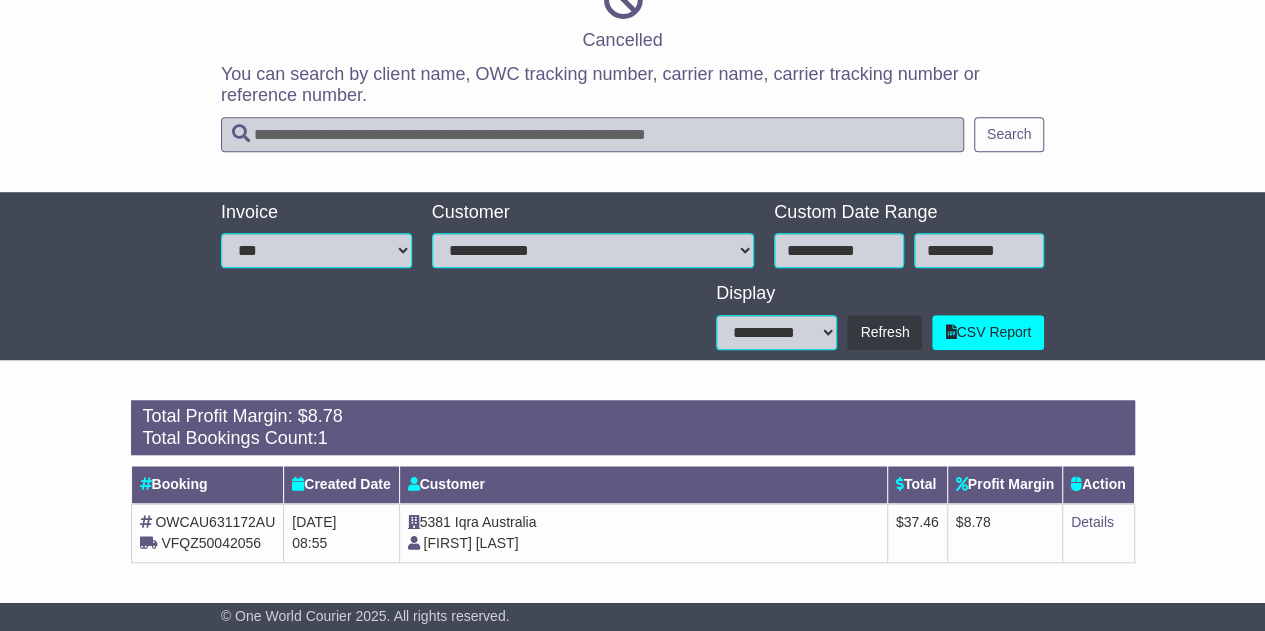 click at bounding box center [458, 311] 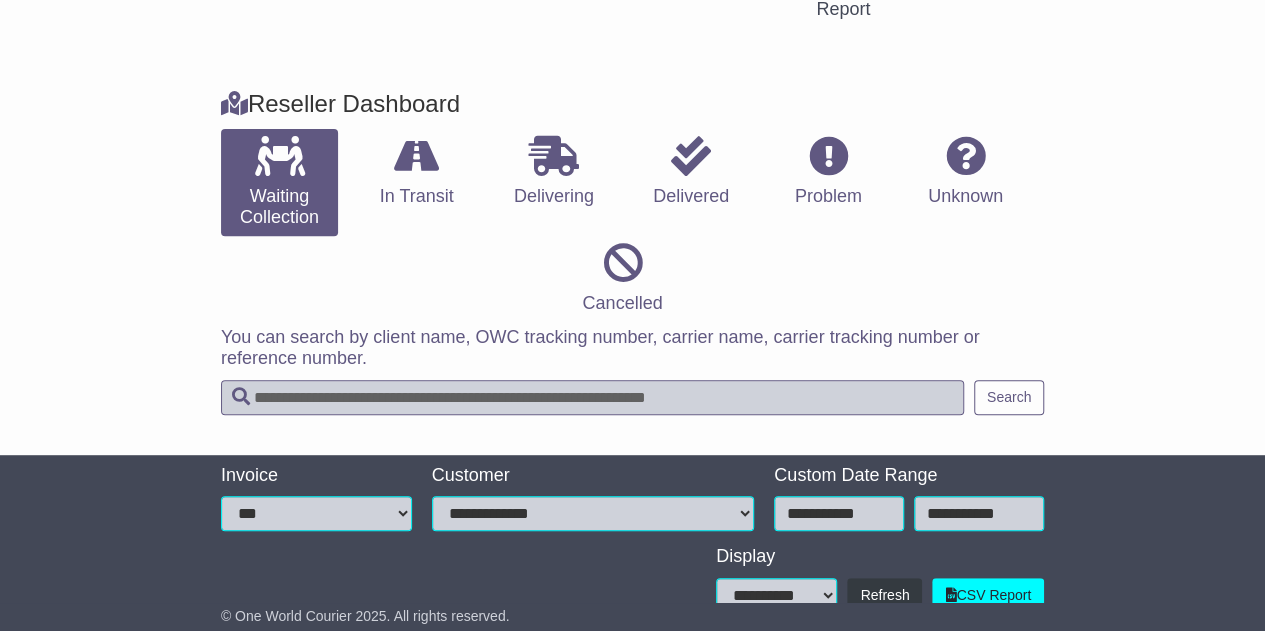 scroll, scrollTop: 204, scrollLeft: 0, axis: vertical 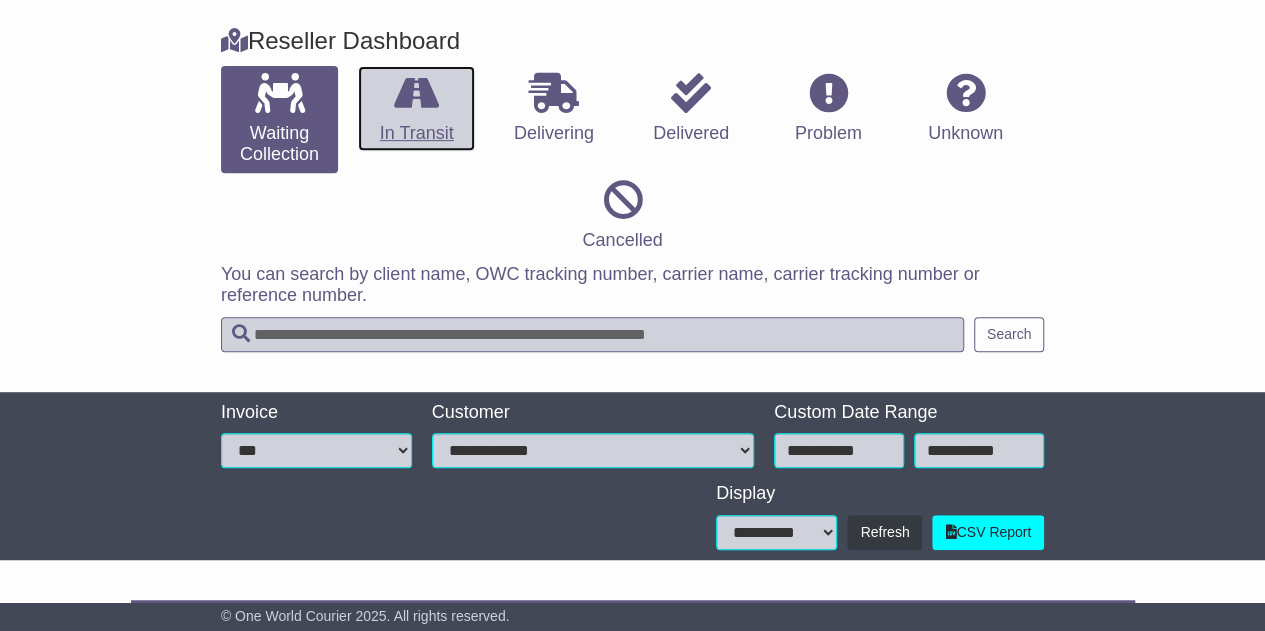 click on "In Transit" at bounding box center [416, 109] 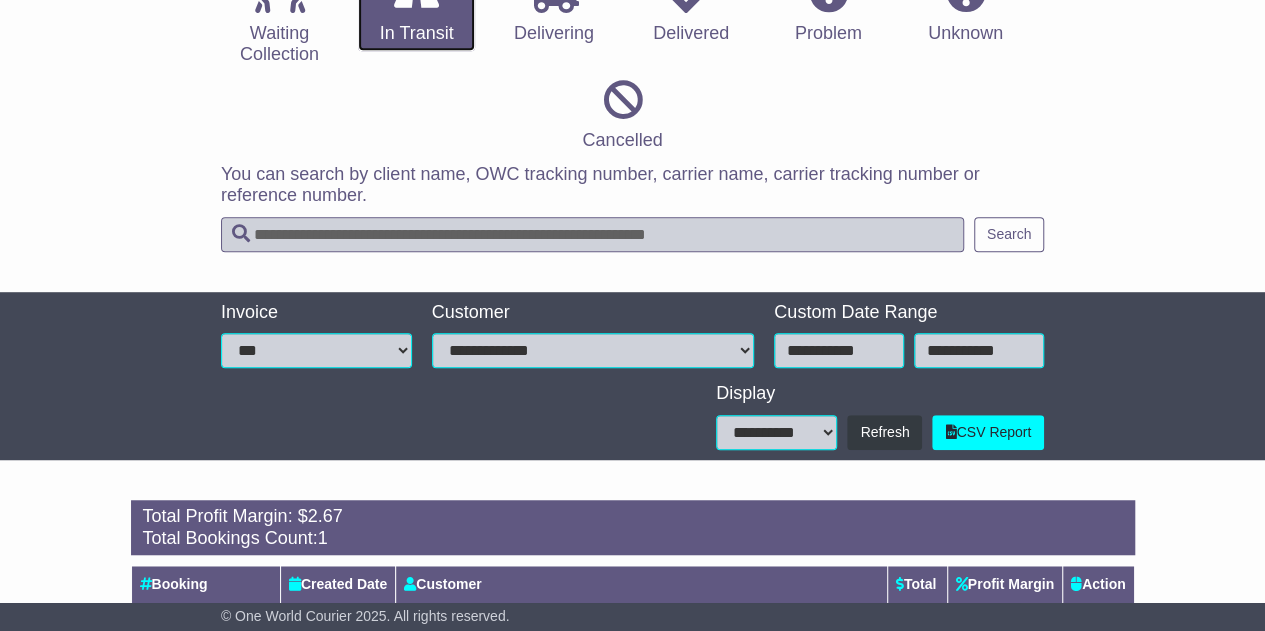 scroll, scrollTop: 404, scrollLeft: 0, axis: vertical 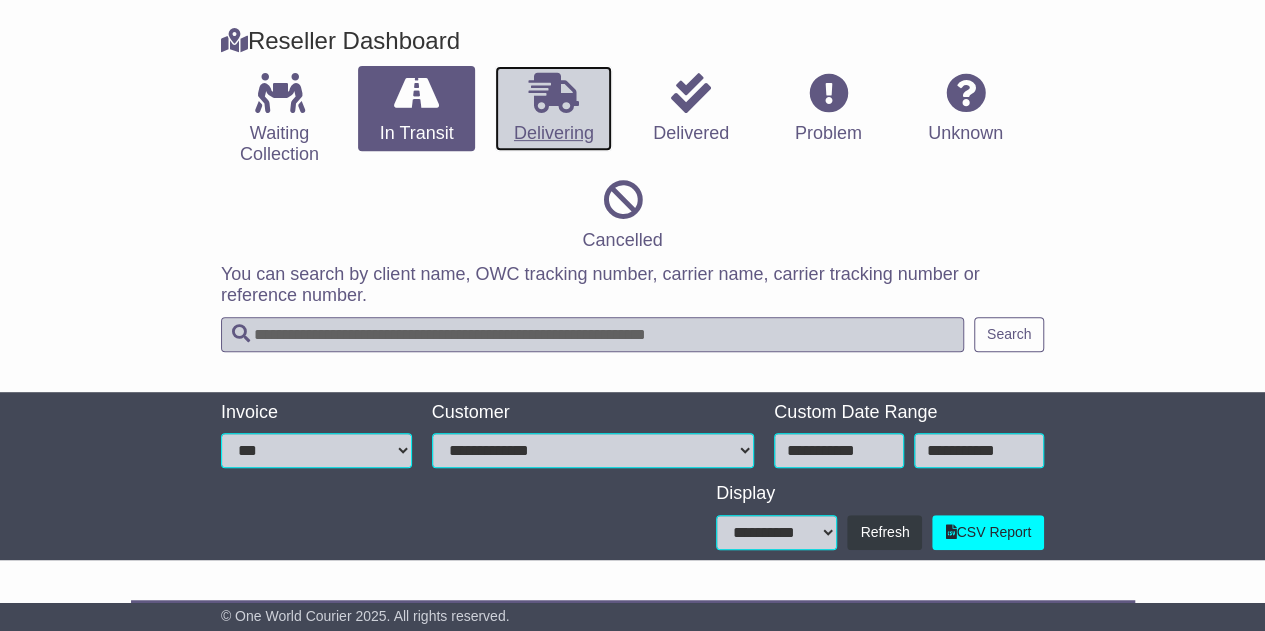 click on "Delivering" at bounding box center [553, 109] 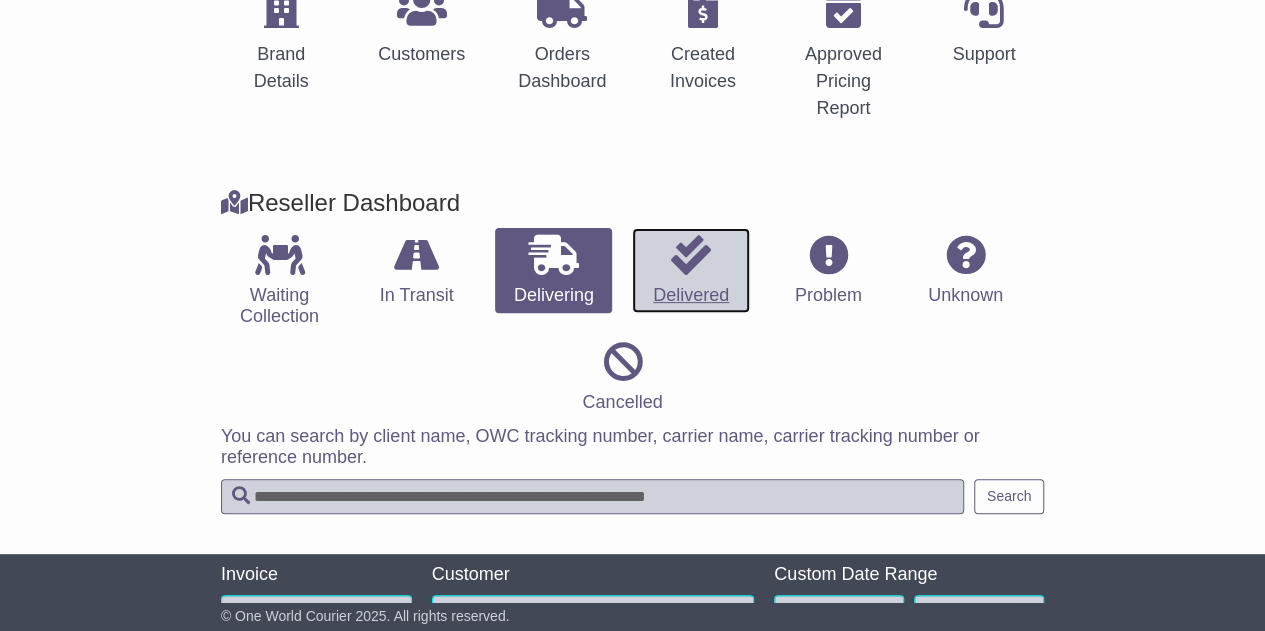 click at bounding box center [691, 255] 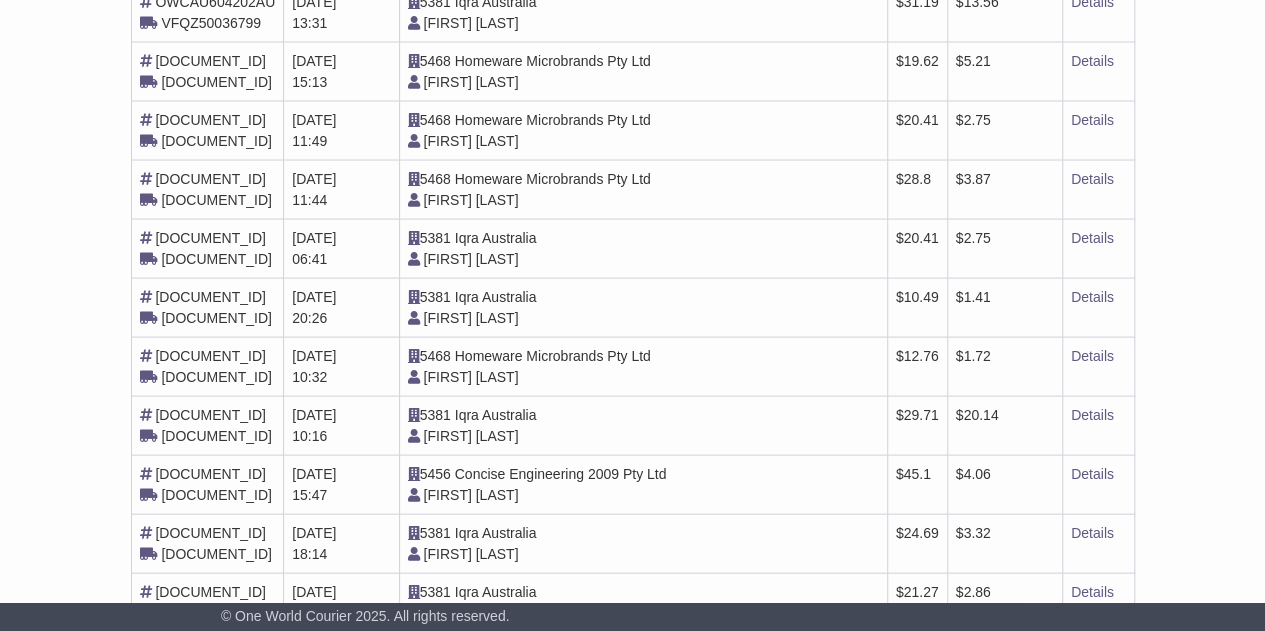 scroll, scrollTop: 1942, scrollLeft: 0, axis: vertical 